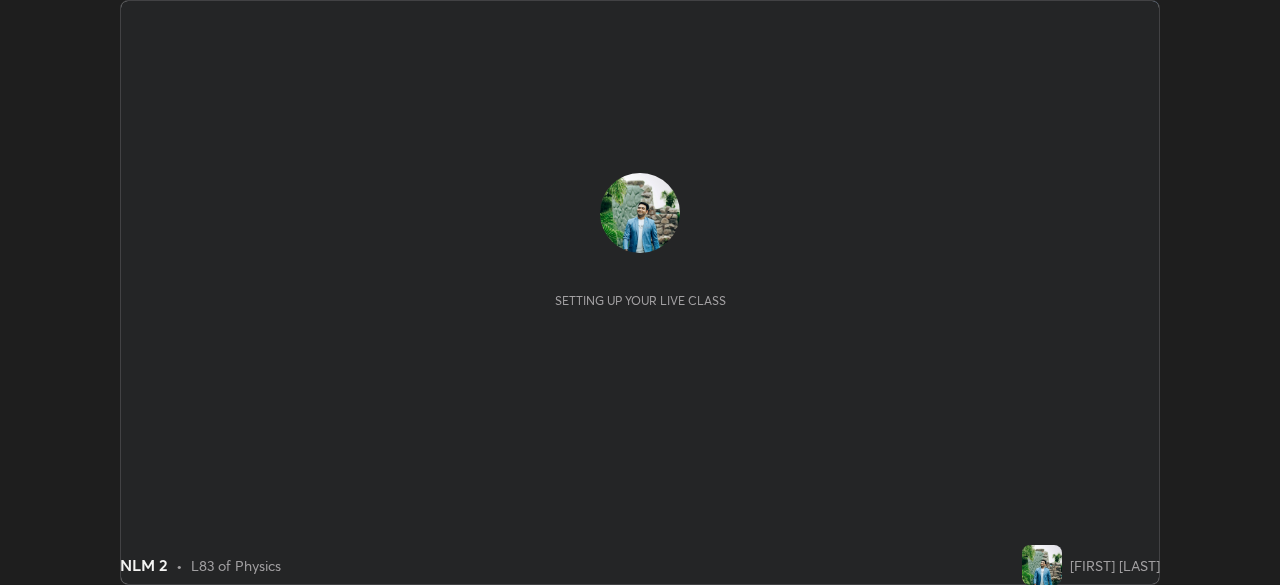 scroll, scrollTop: 0, scrollLeft: 0, axis: both 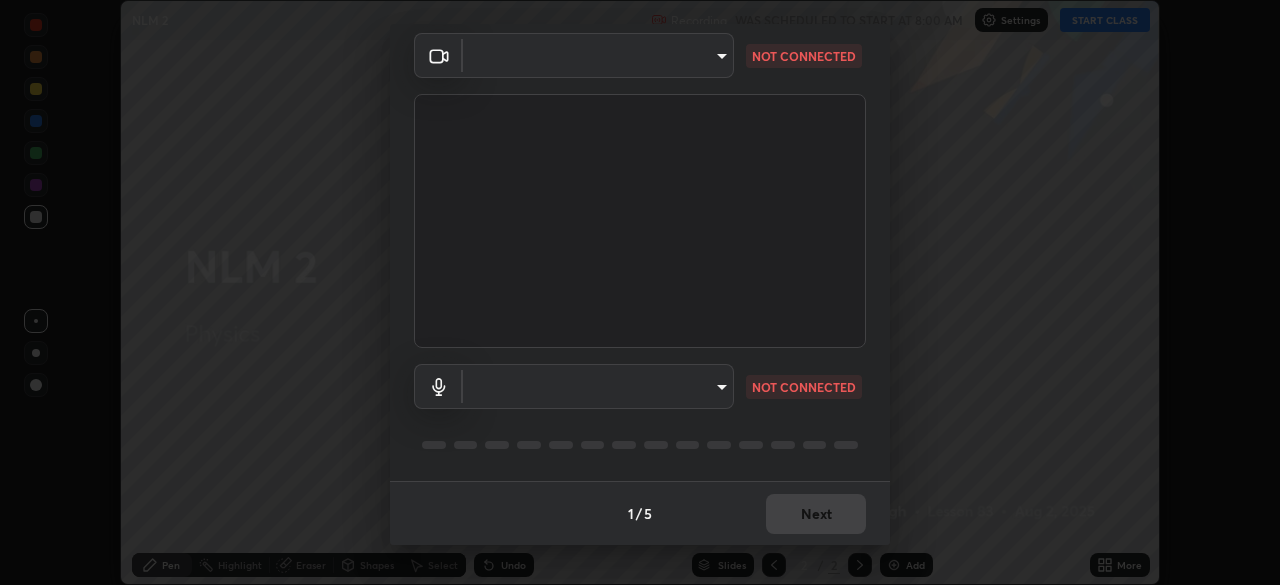 type on "26ea4645ce1167a88714ccf2a1c7b245e82c900ba769eb6e2bf526cec6792837" 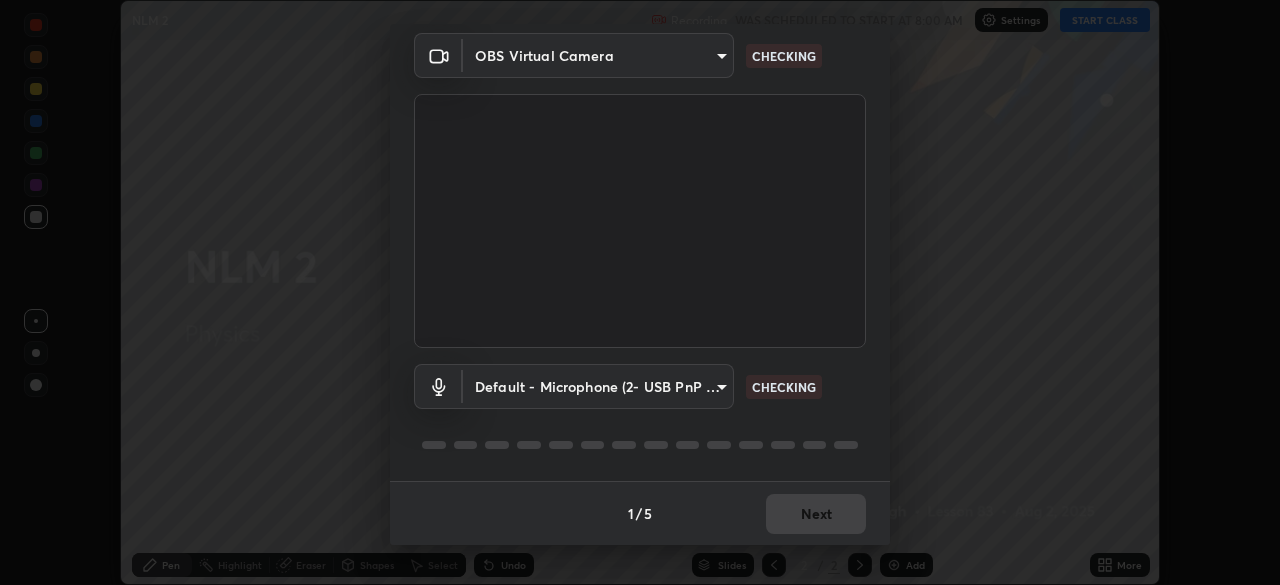 click on "1 / 5 Next" at bounding box center (640, 513) 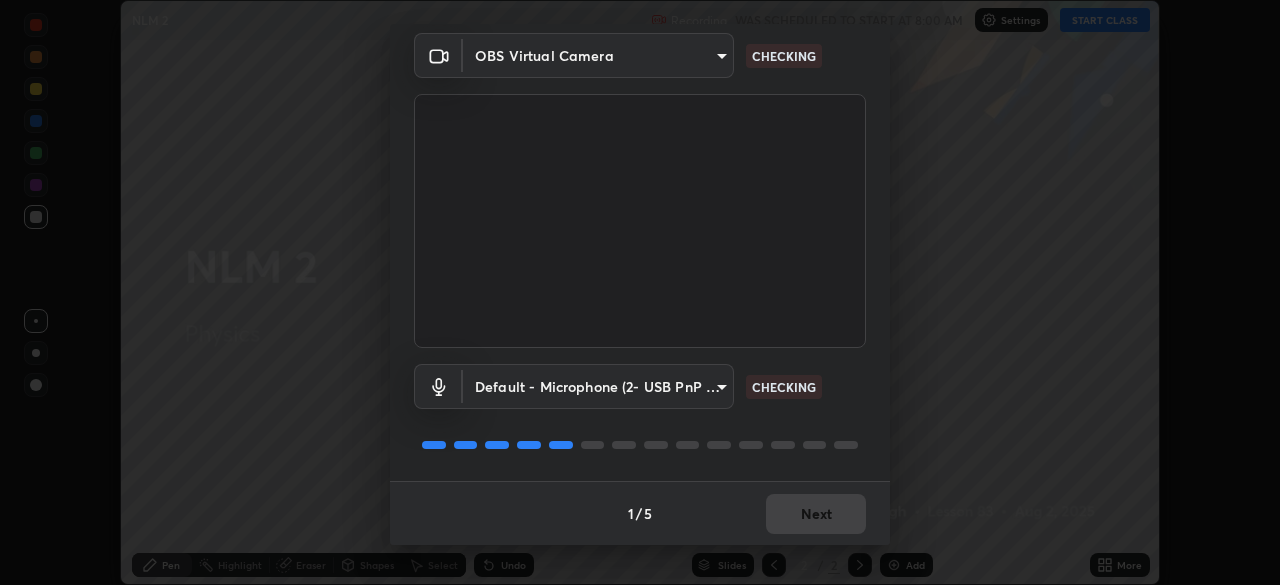 click on "1 / 5 Next" at bounding box center [640, 513] 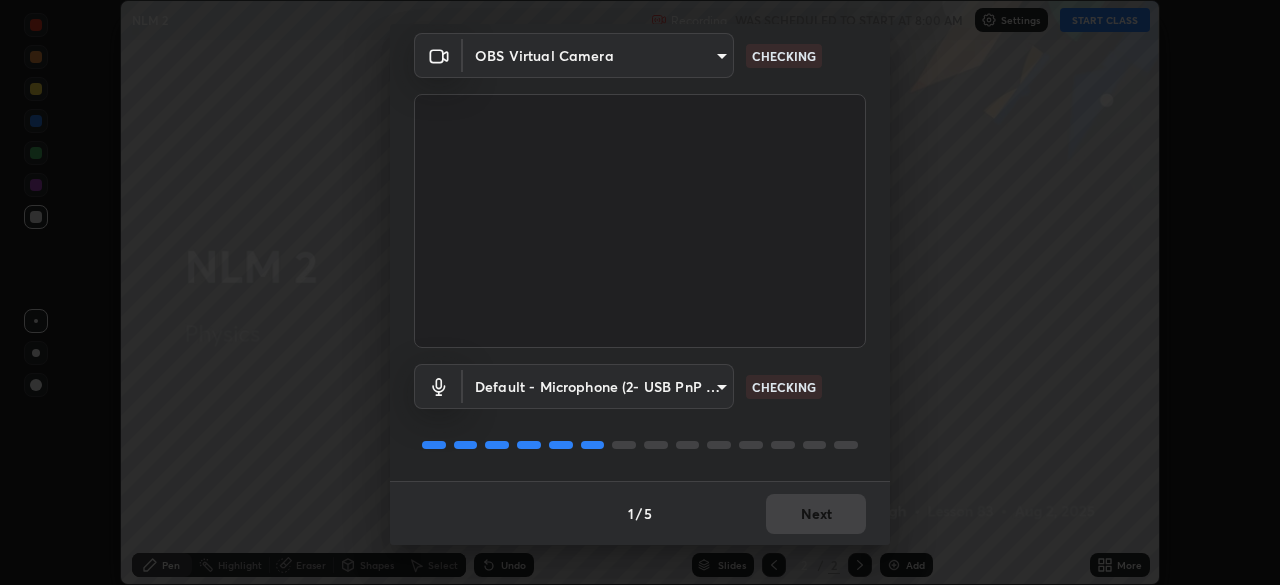click on "1 / 5 Next" at bounding box center (640, 513) 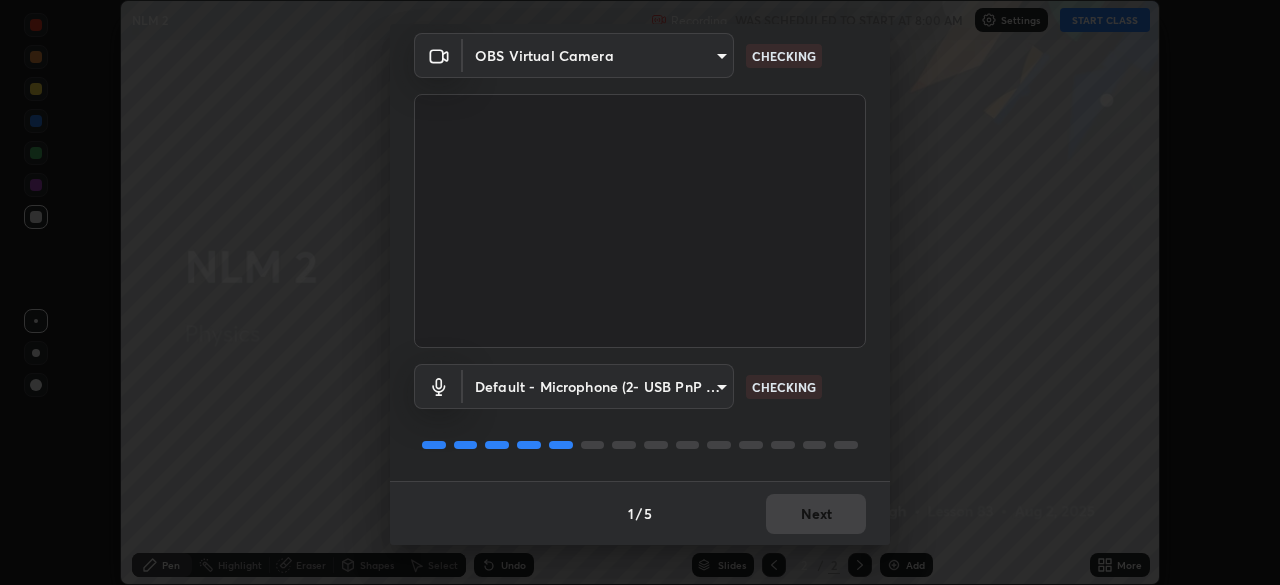 click on "1 / 5 Next" at bounding box center [640, 513] 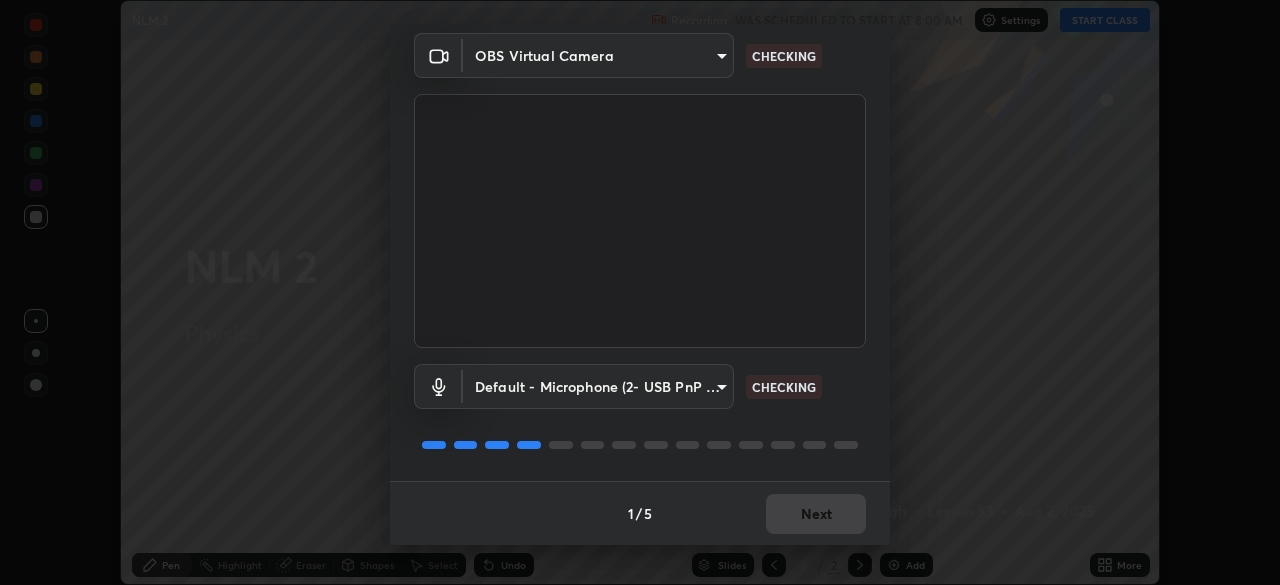 click on "1 / 5 Next" at bounding box center (640, 513) 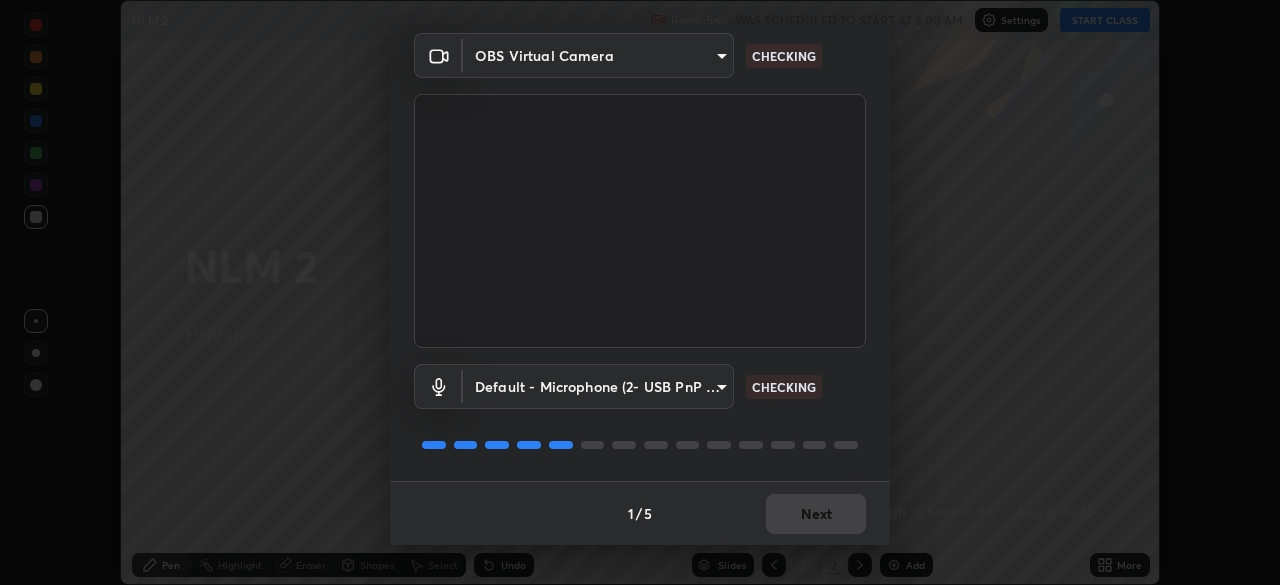 click on "1 / 5 Next" at bounding box center (640, 513) 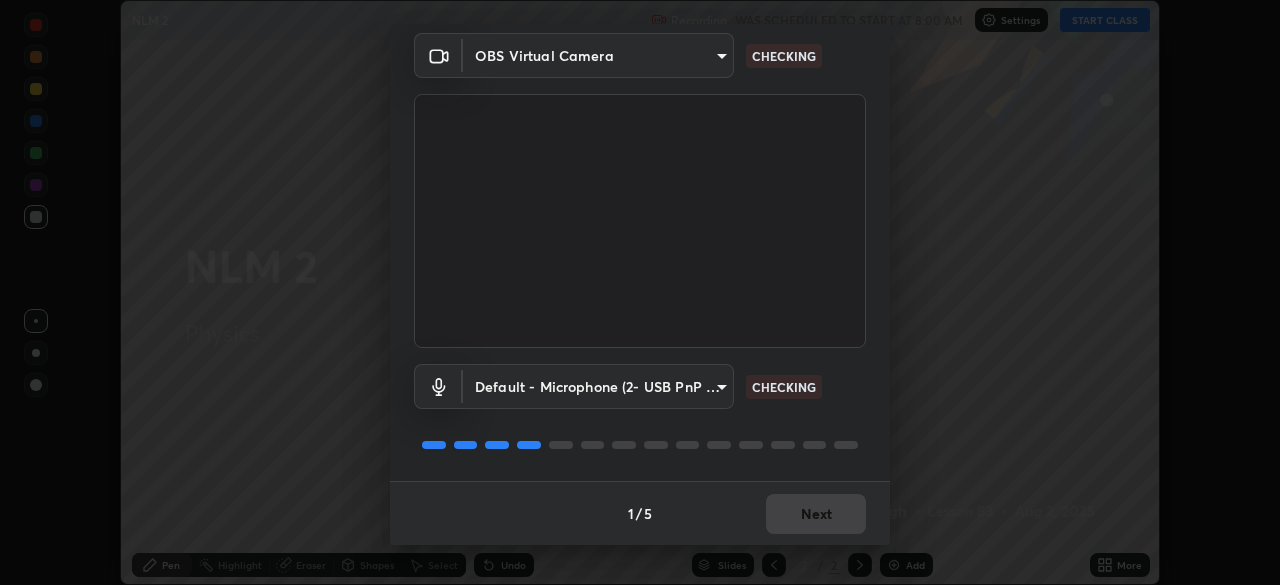 click on "1 / 5 Next" at bounding box center (640, 513) 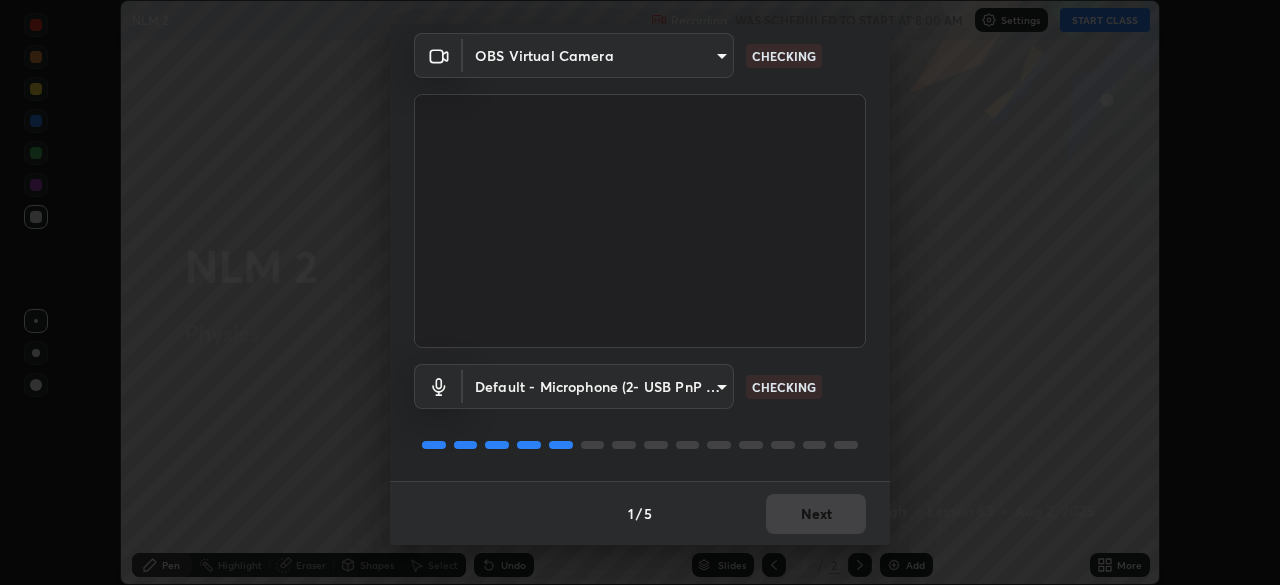 click on "1 / 5 Next" at bounding box center [640, 513] 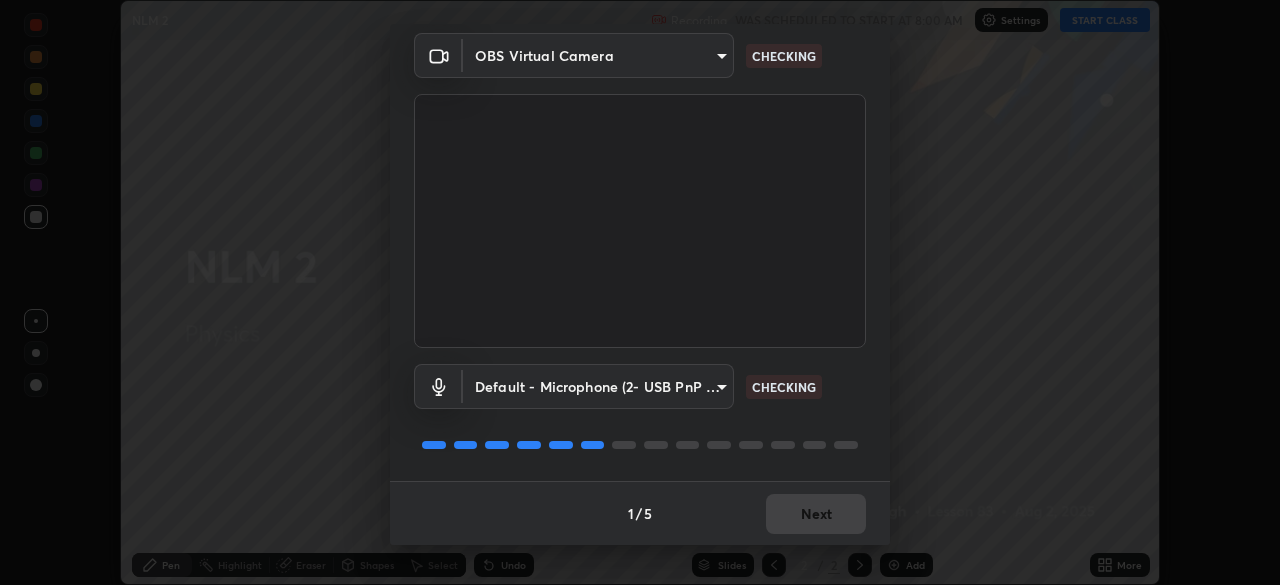 click on "1 / 5 Next" at bounding box center [640, 513] 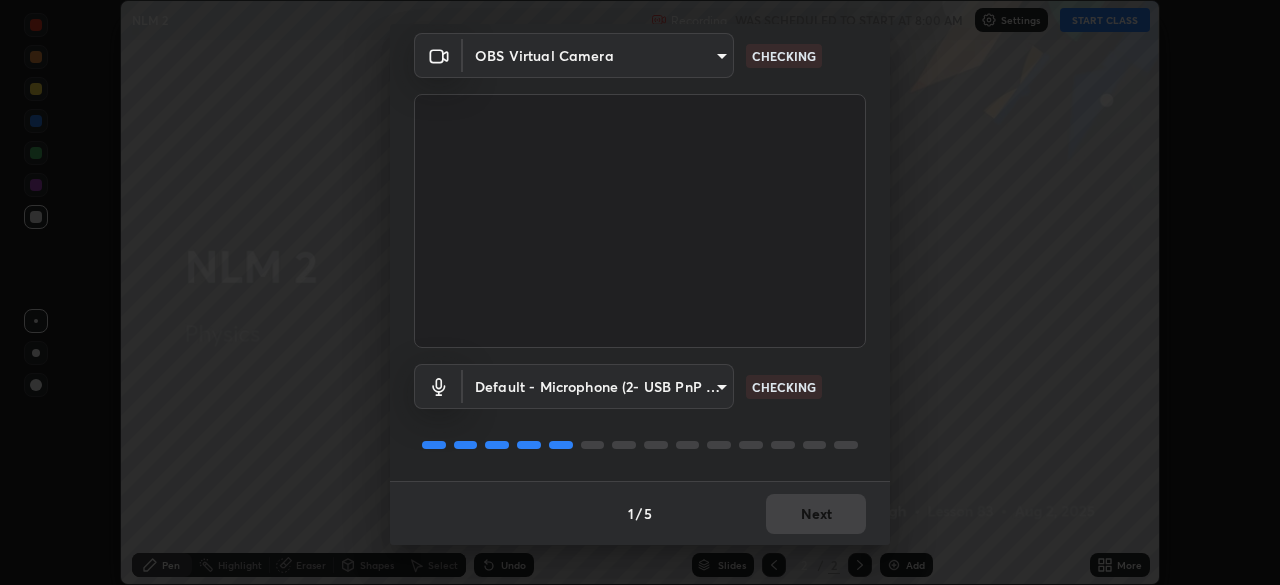 click on "Next" at bounding box center [816, 514] 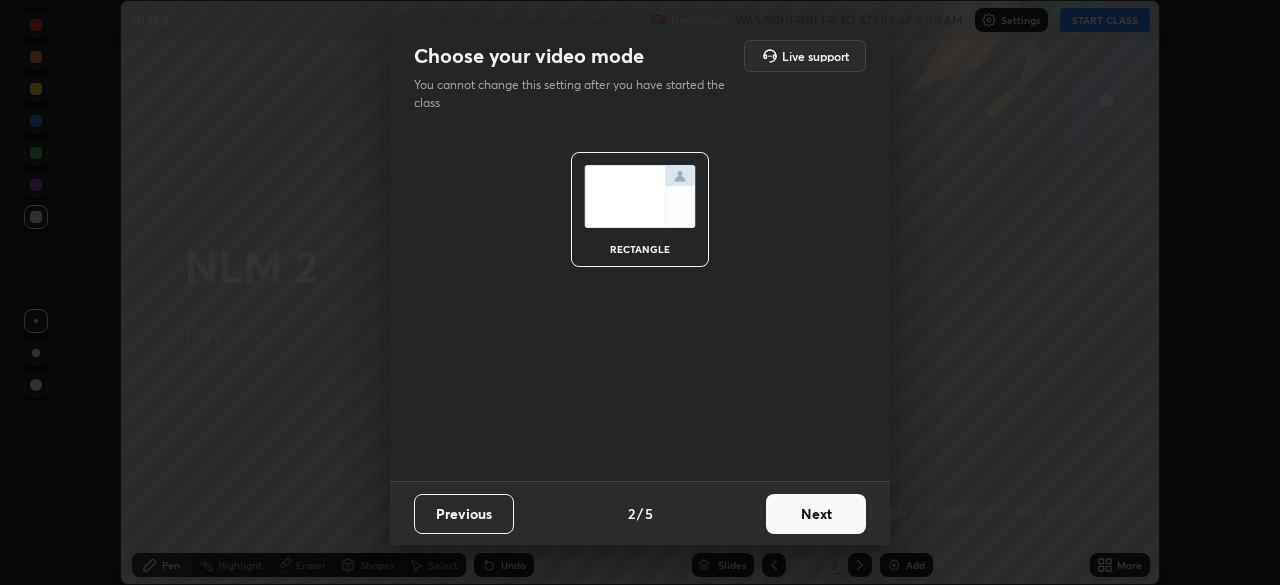 scroll, scrollTop: 0, scrollLeft: 0, axis: both 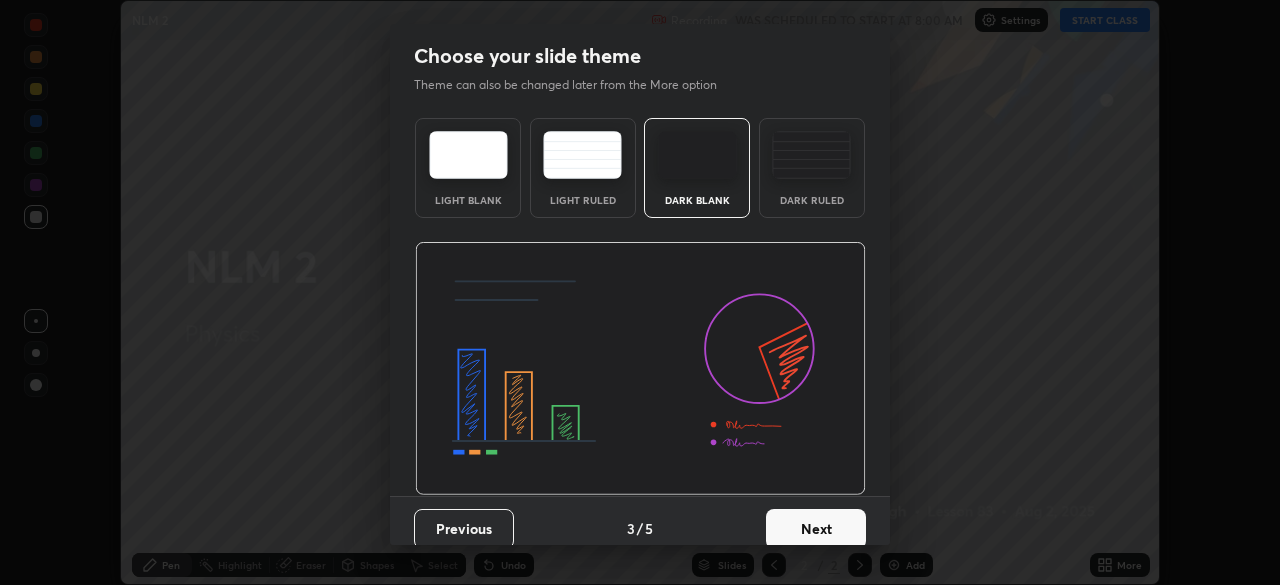 click on "Next" at bounding box center [816, 529] 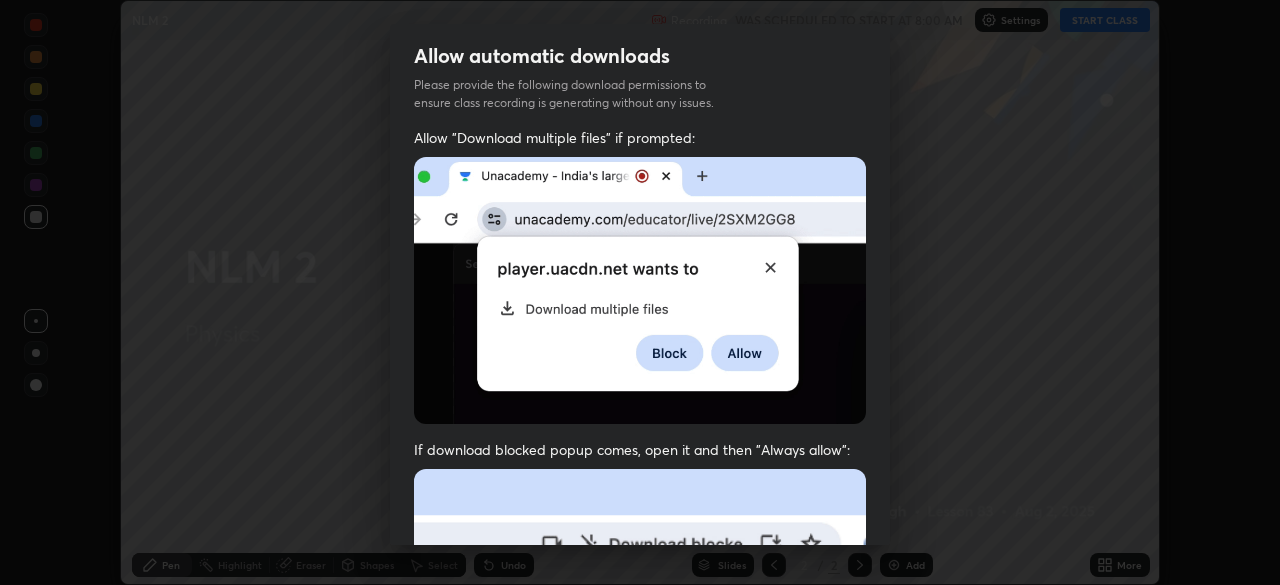 click at bounding box center (640, 687) 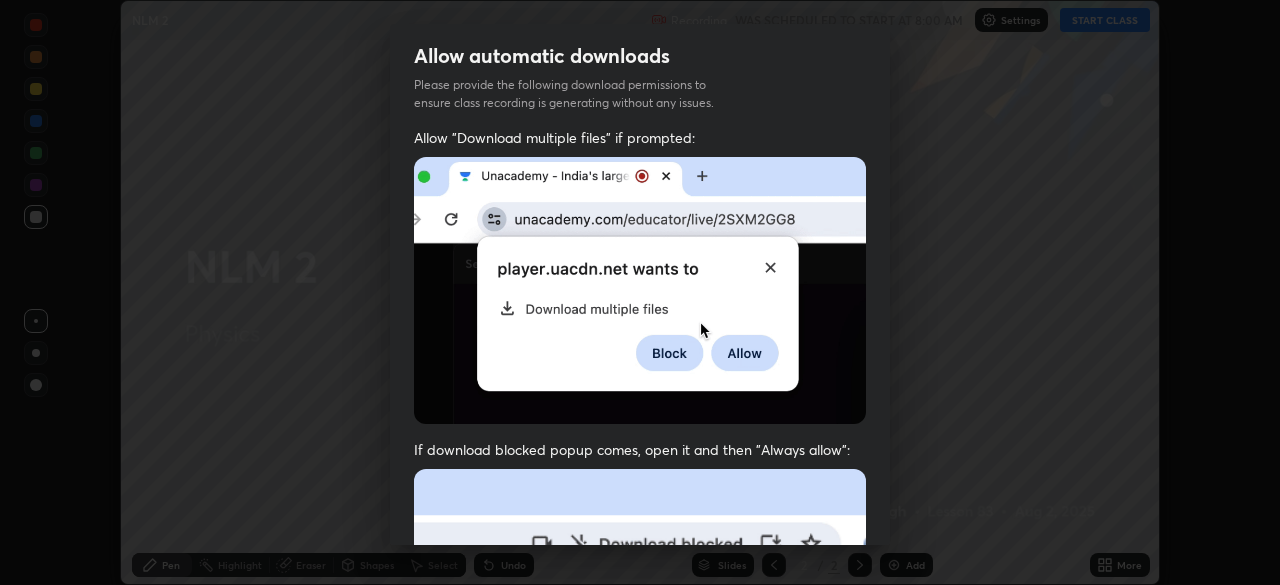click at bounding box center [640, 687] 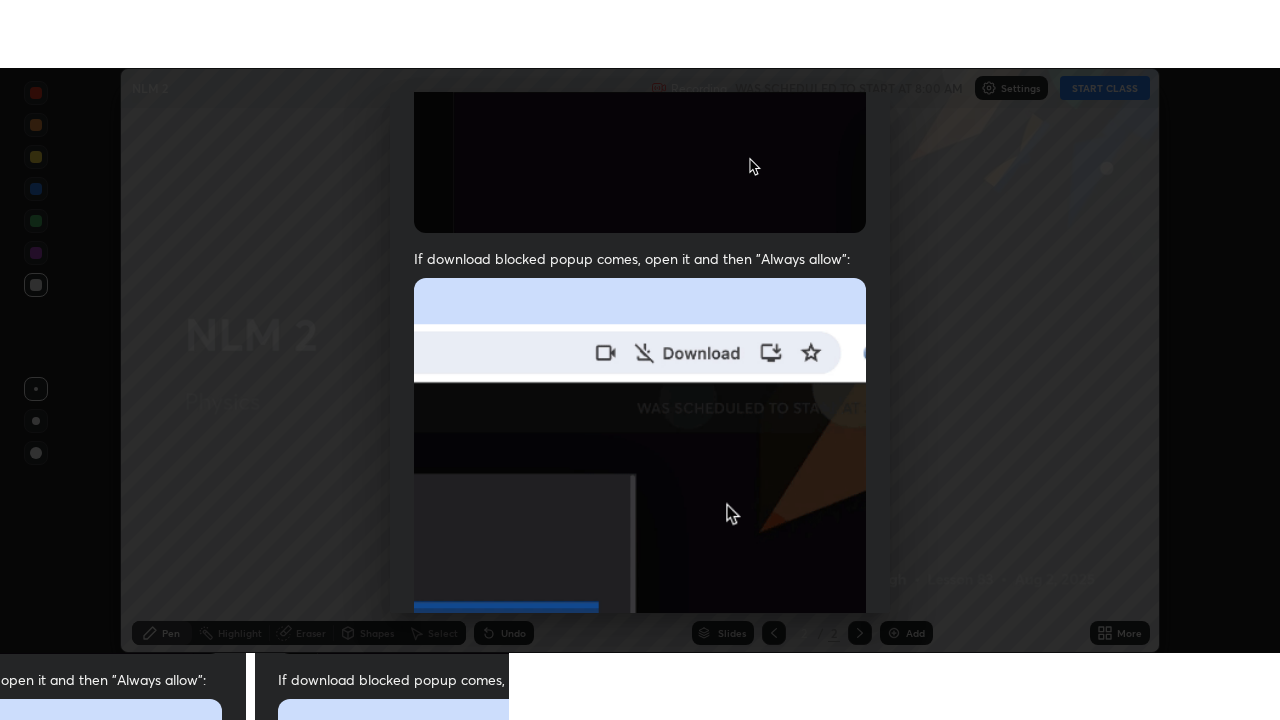 scroll, scrollTop: 479, scrollLeft: 0, axis: vertical 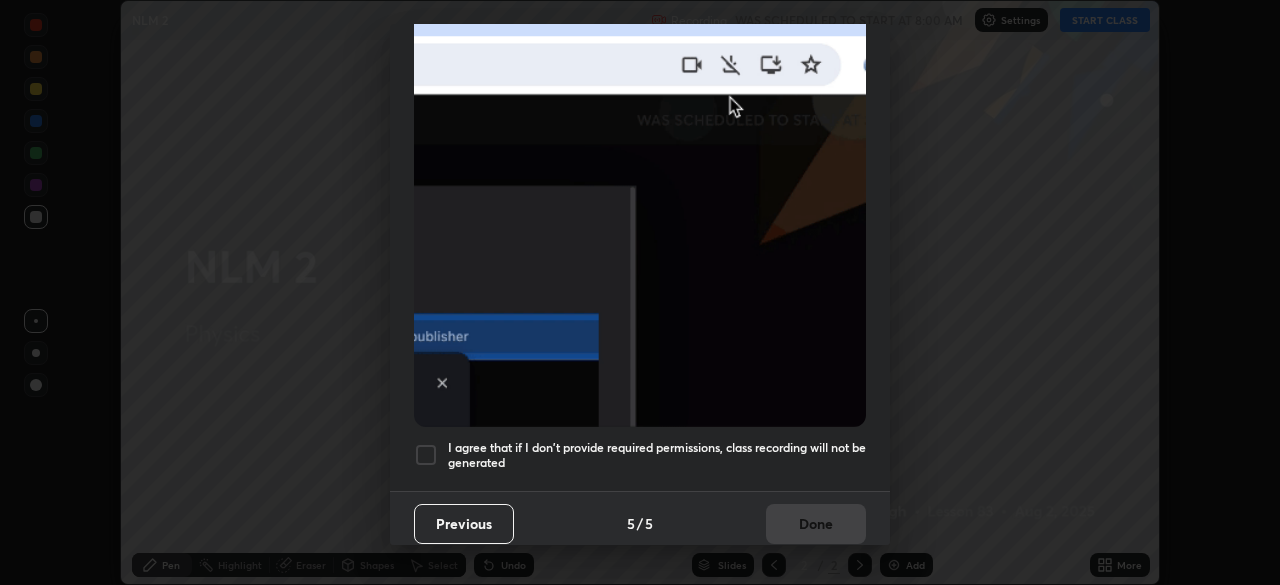 click at bounding box center [426, 455] 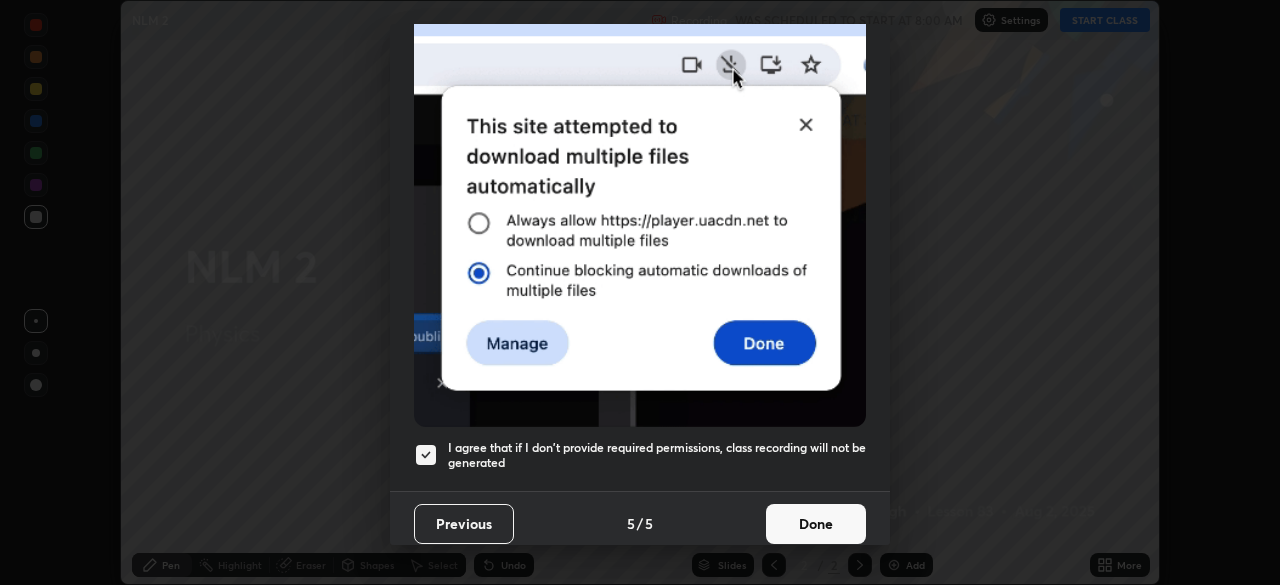 click on "Done" at bounding box center (816, 524) 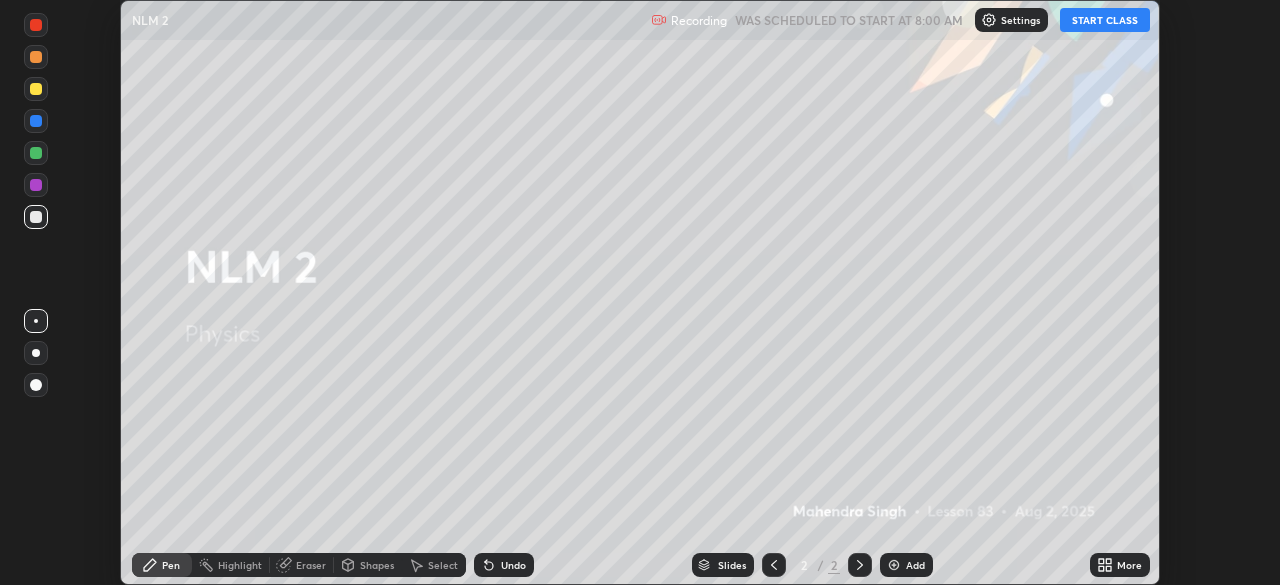 click on "START CLASS" at bounding box center (1105, 20) 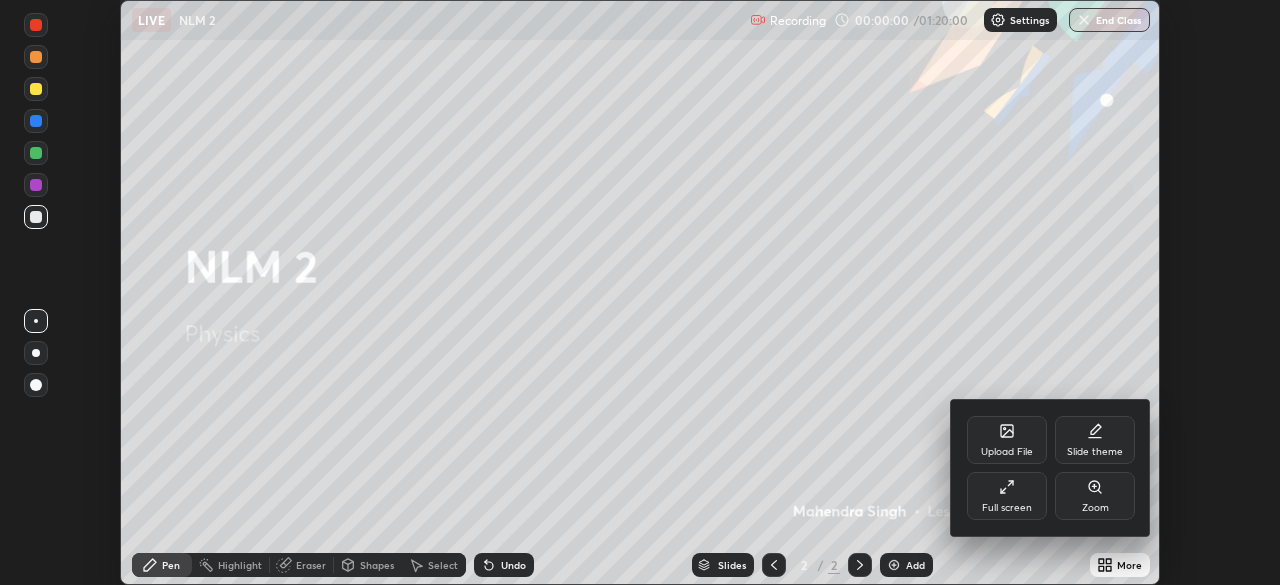 click on "Full screen" at bounding box center (1007, 508) 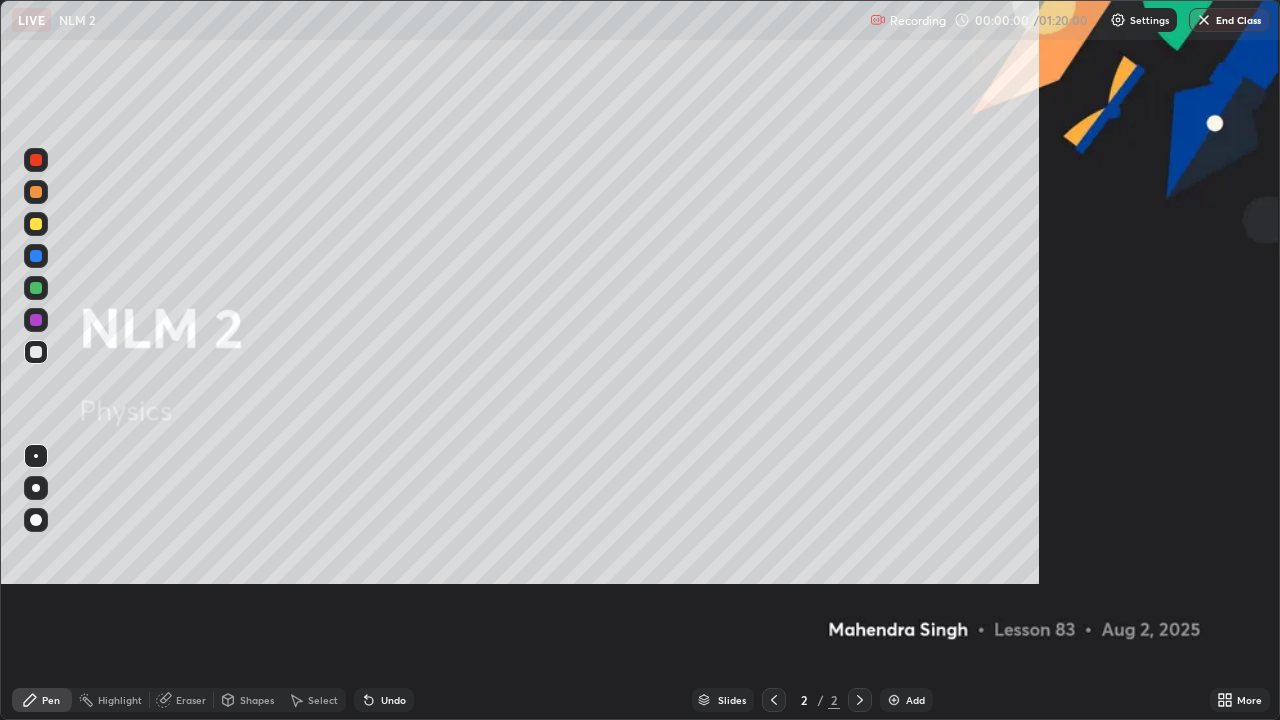 scroll, scrollTop: 99280, scrollLeft: 98720, axis: both 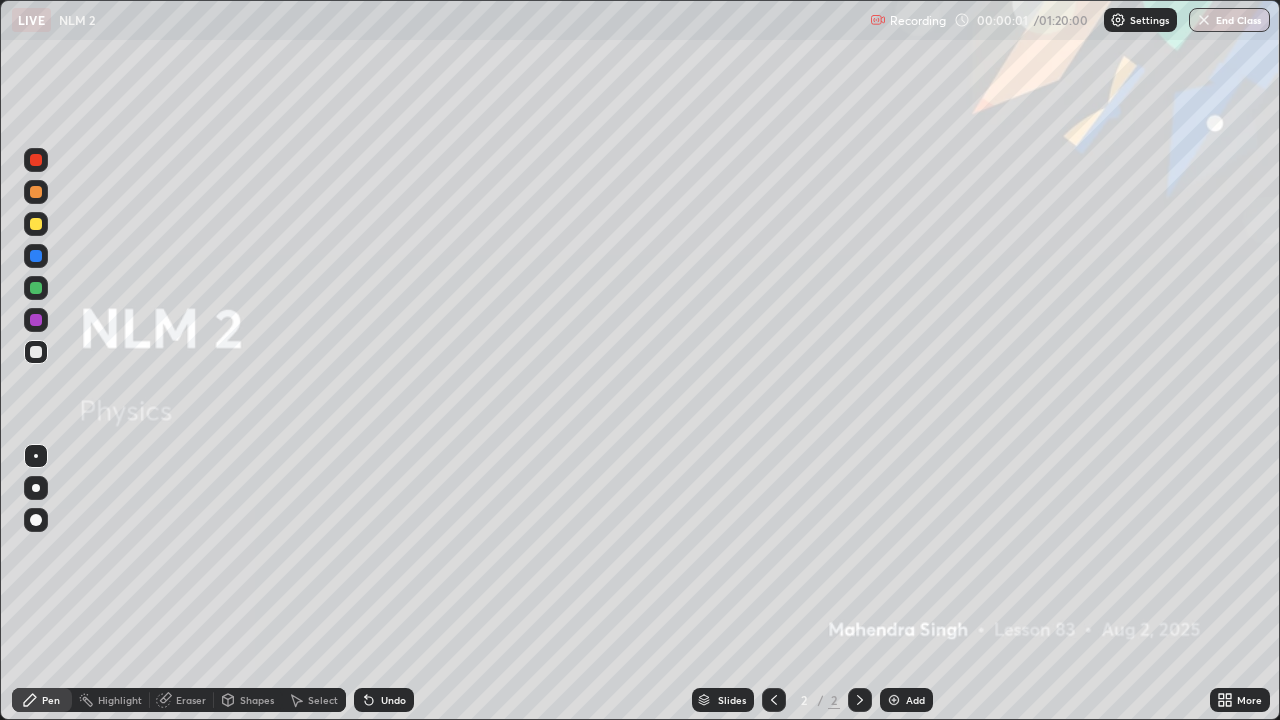 click on "Add" at bounding box center (915, 700) 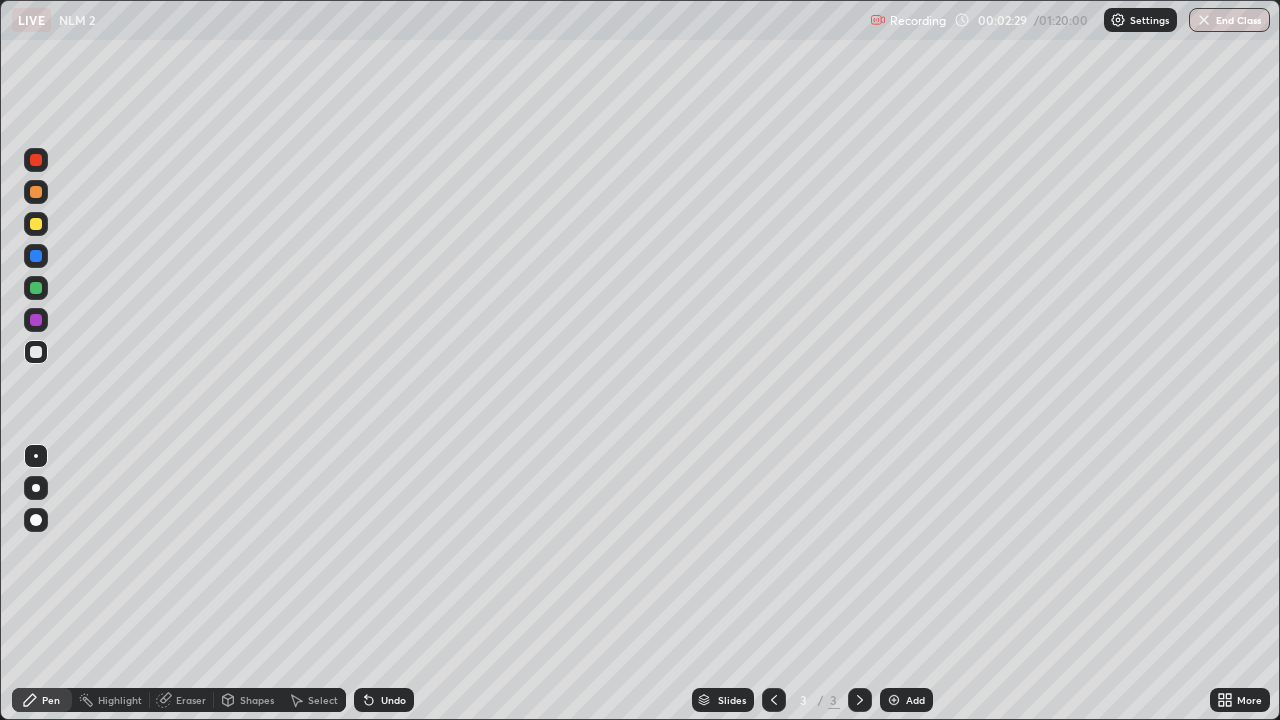 click at bounding box center (36, 352) 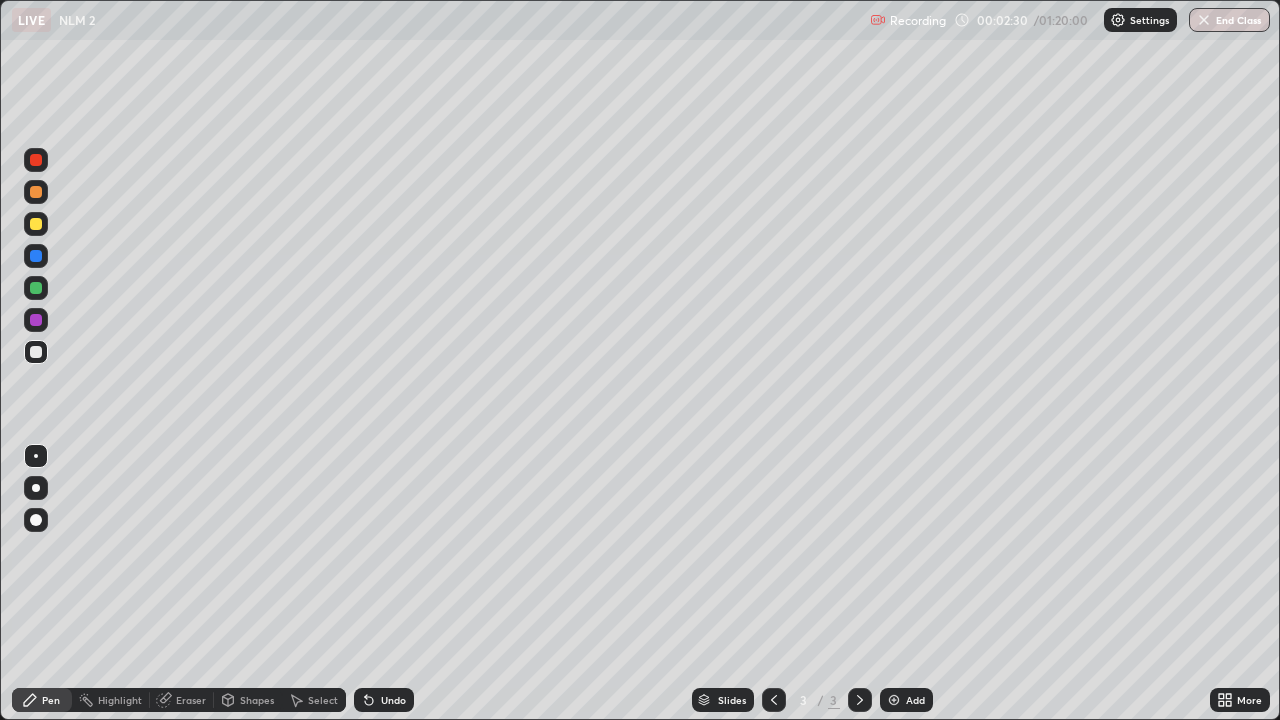 click at bounding box center (36, 456) 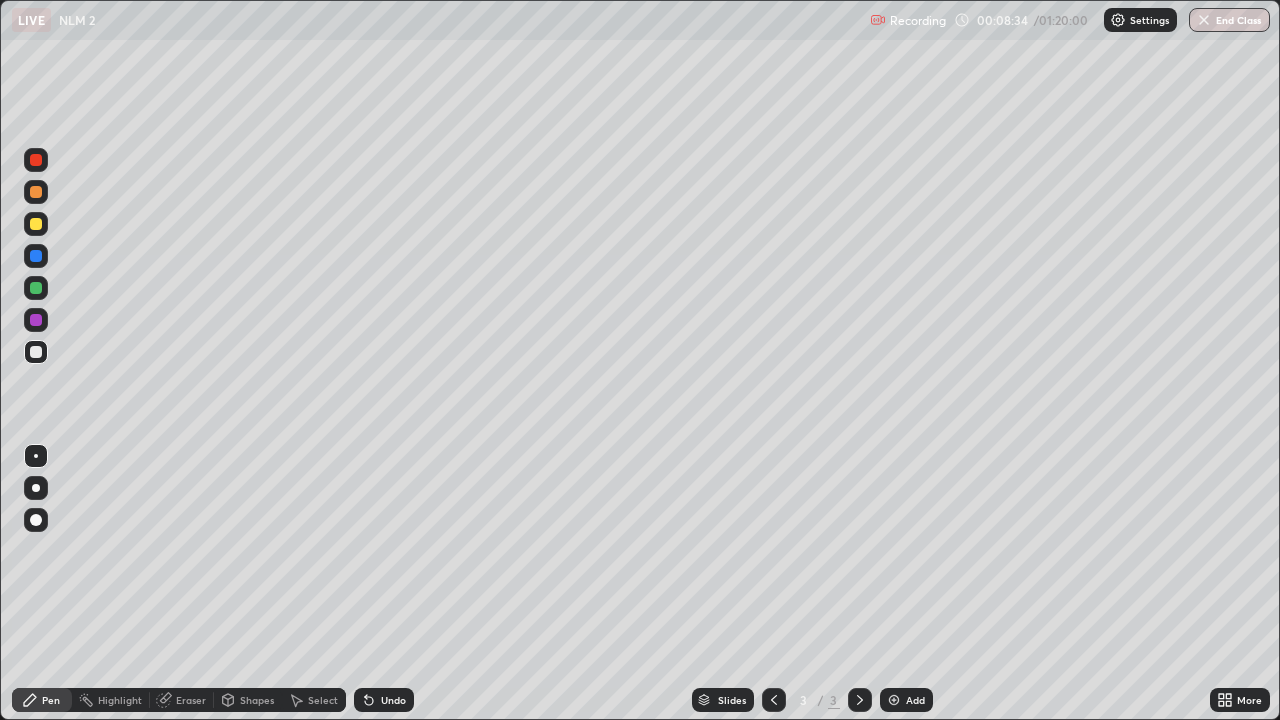 click on "Highlight" at bounding box center (120, 700) 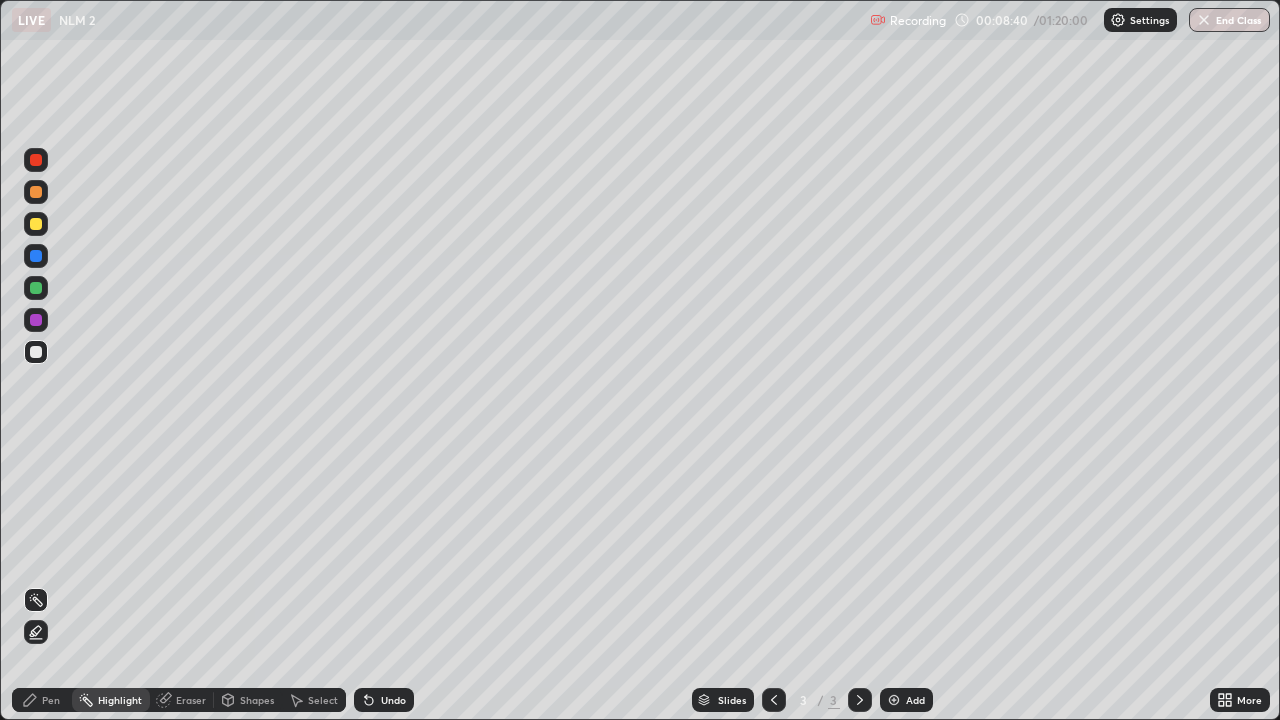 click on "Pen" at bounding box center (42, 700) 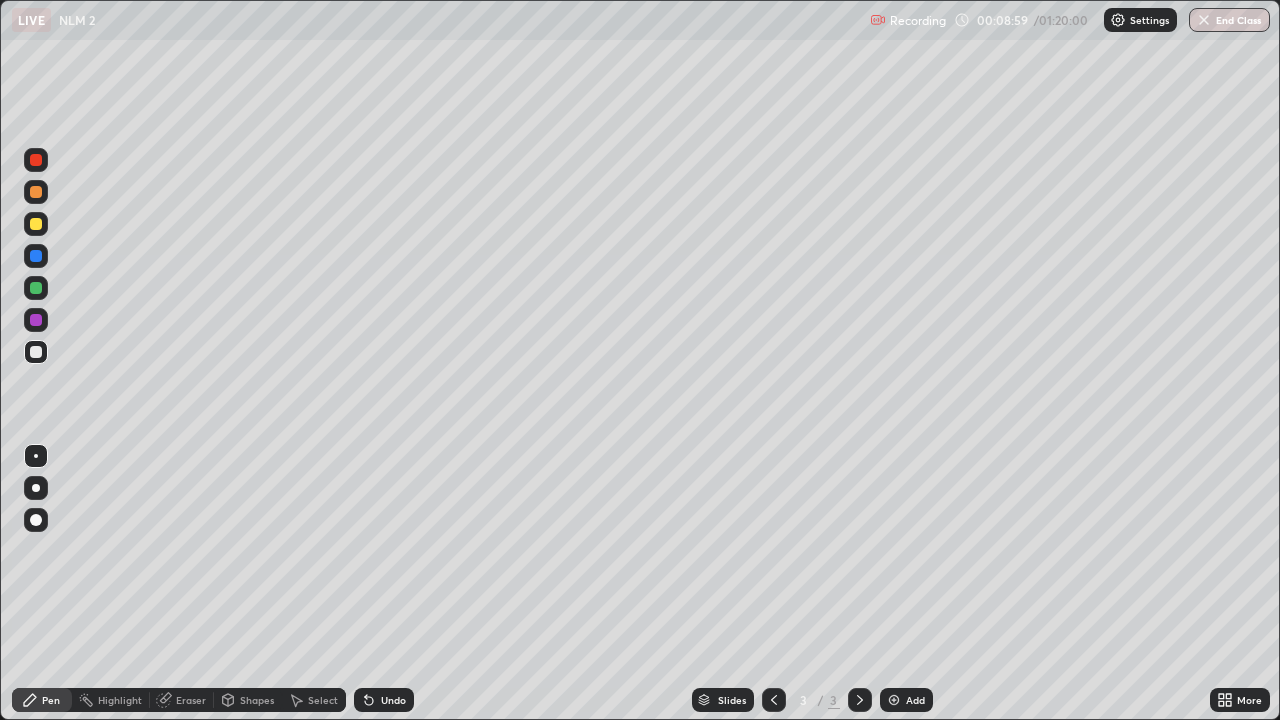 click on "Highlight" at bounding box center (120, 700) 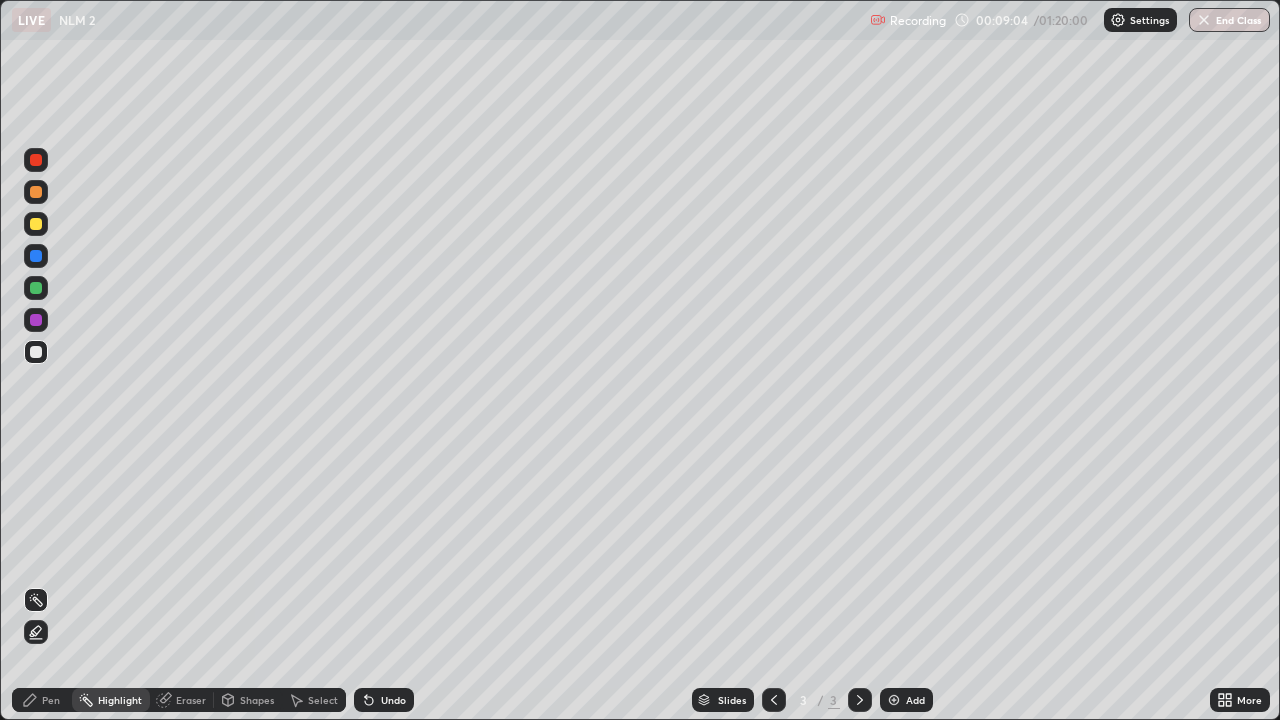 click on "Pen" at bounding box center (42, 700) 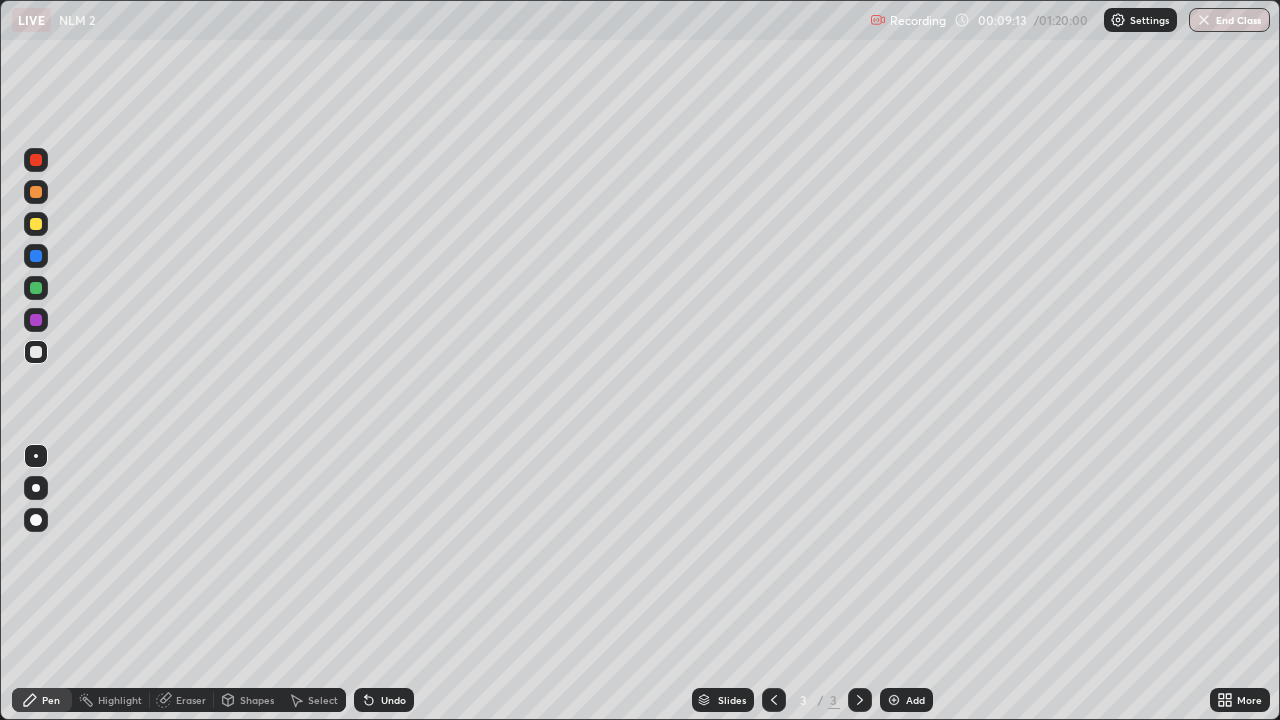 click on "Highlight" at bounding box center (120, 700) 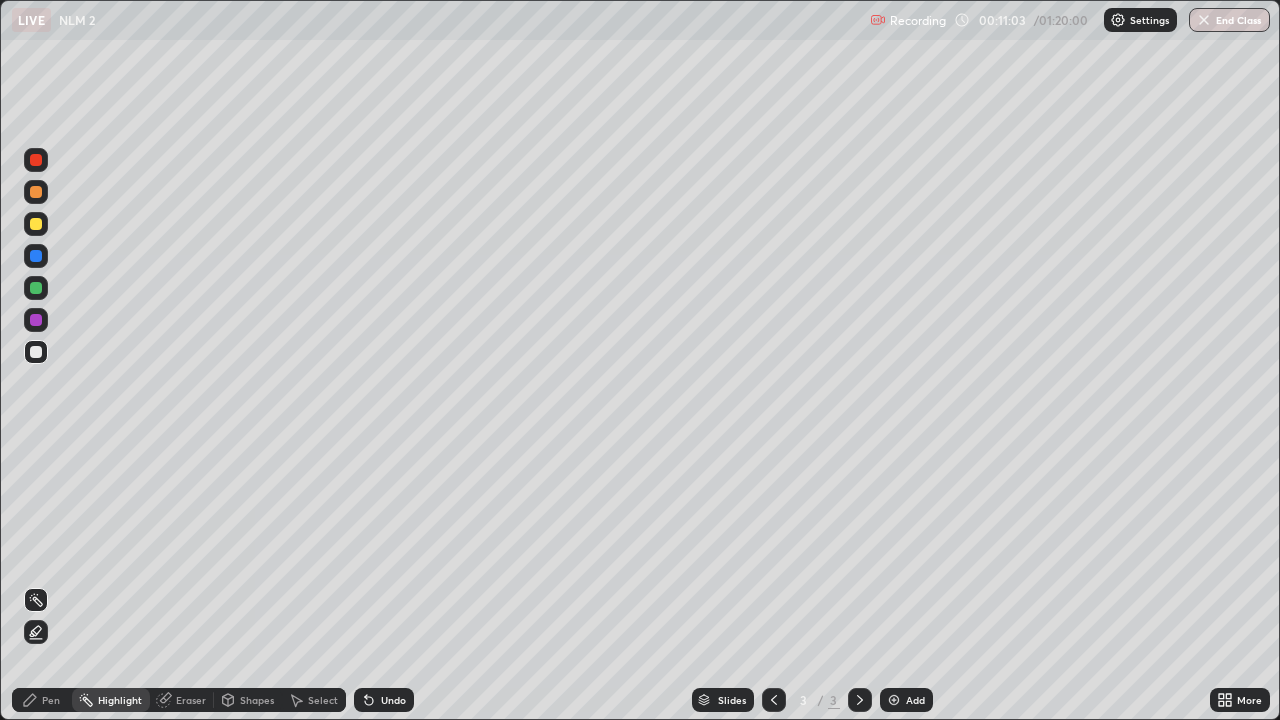 click on "Pen" at bounding box center (42, 700) 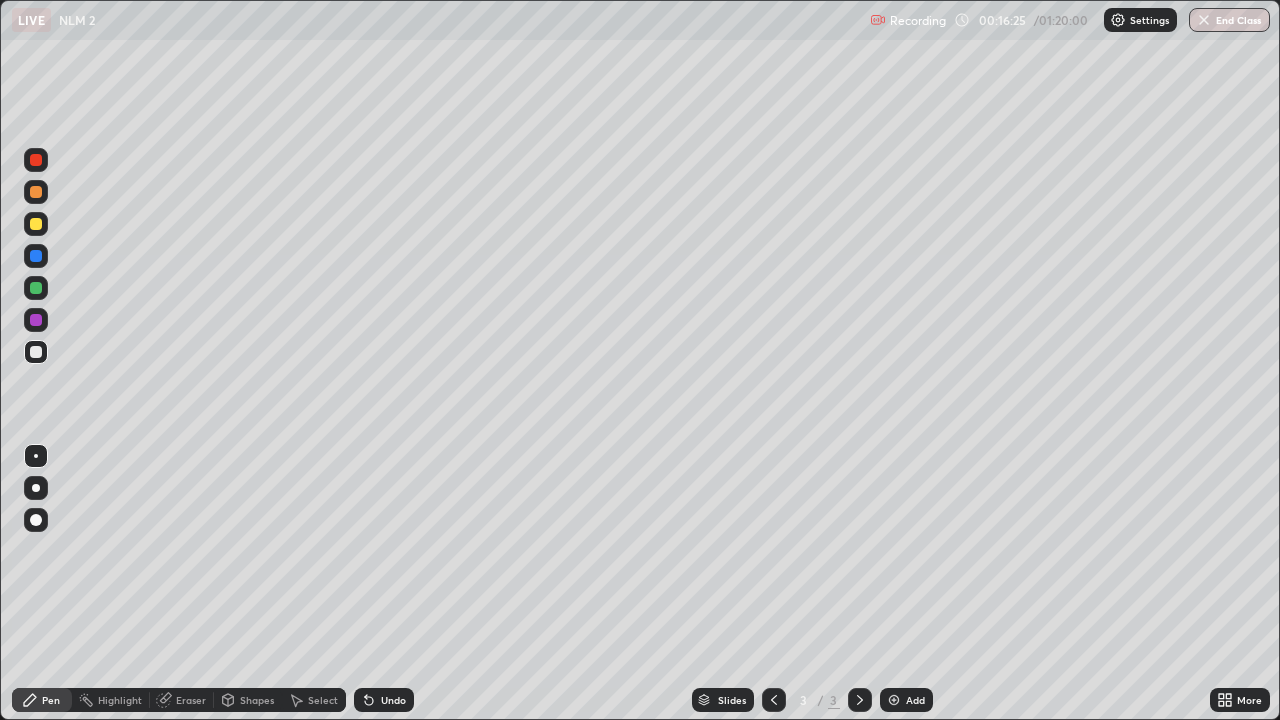click at bounding box center (36, 352) 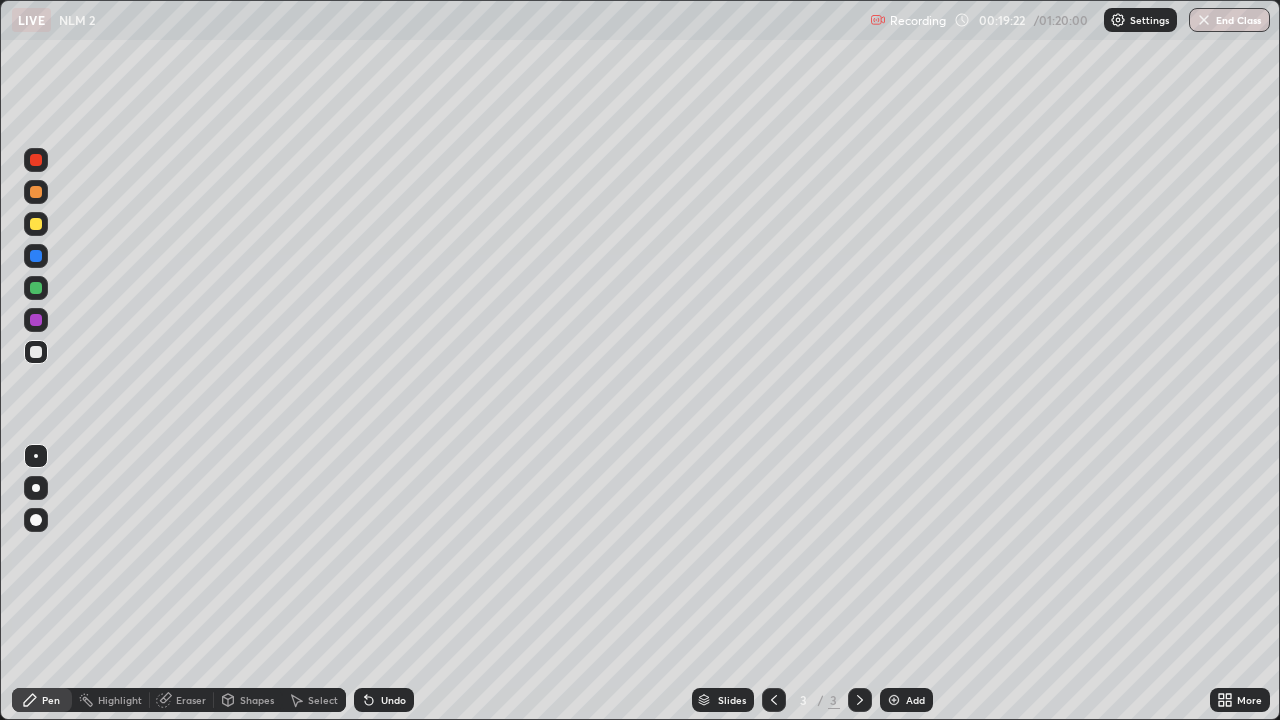 click 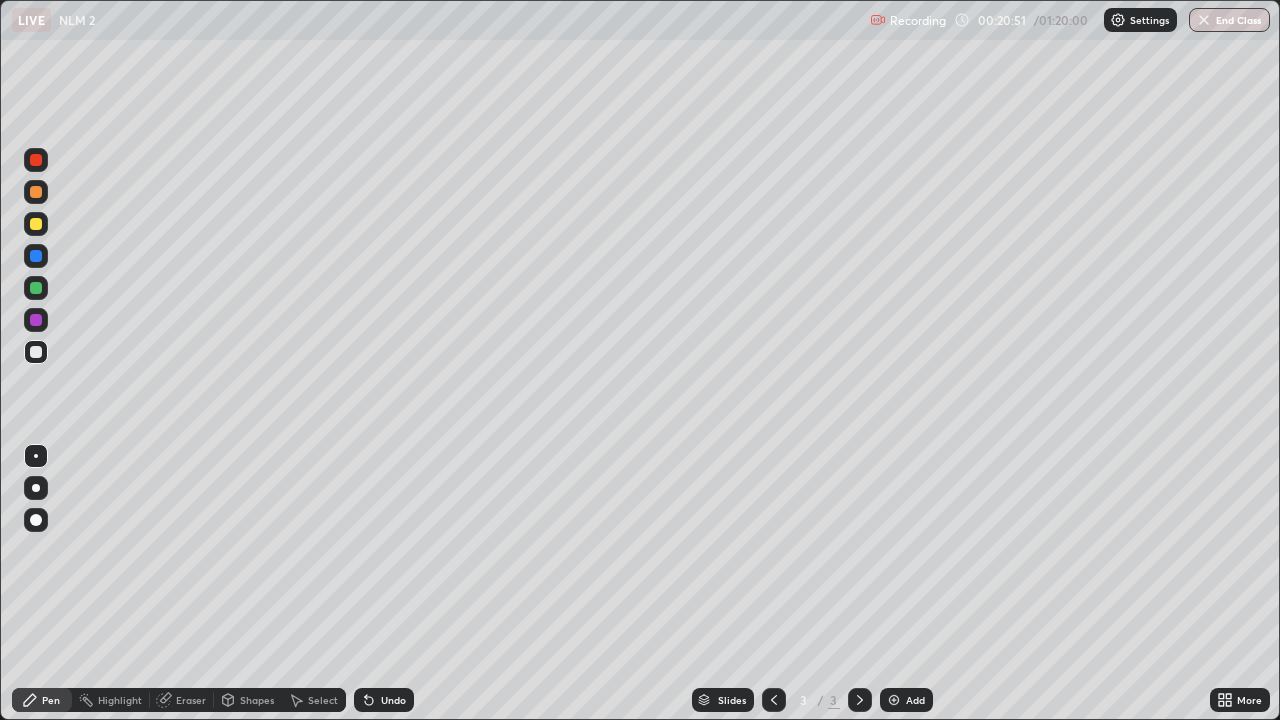 click 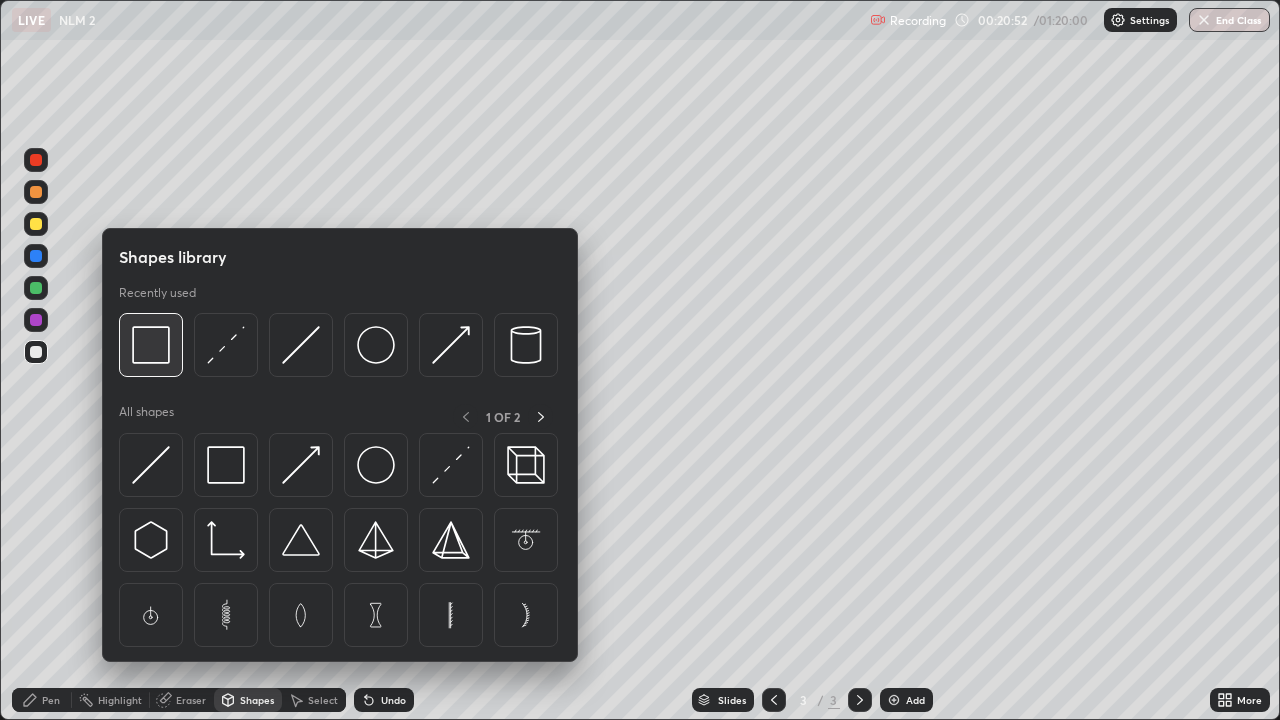 click at bounding box center (151, 345) 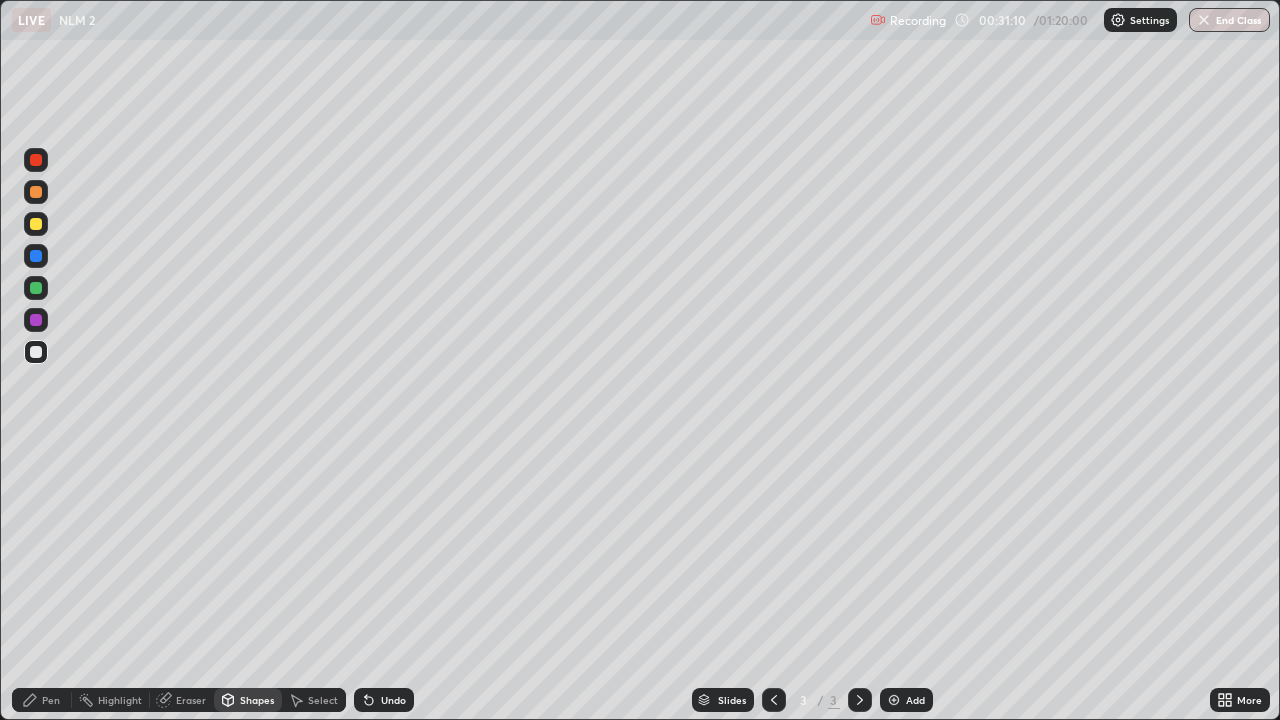 click on "Pen" at bounding box center [51, 700] 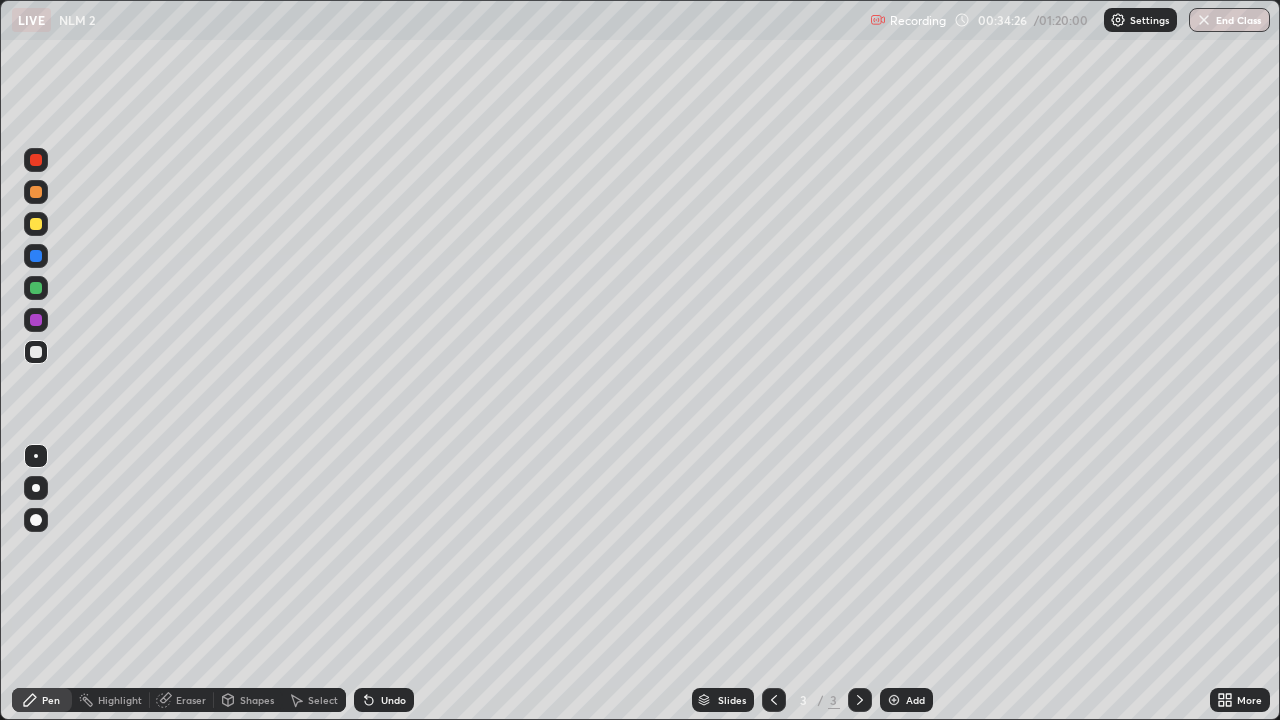 click on "Add" at bounding box center (906, 700) 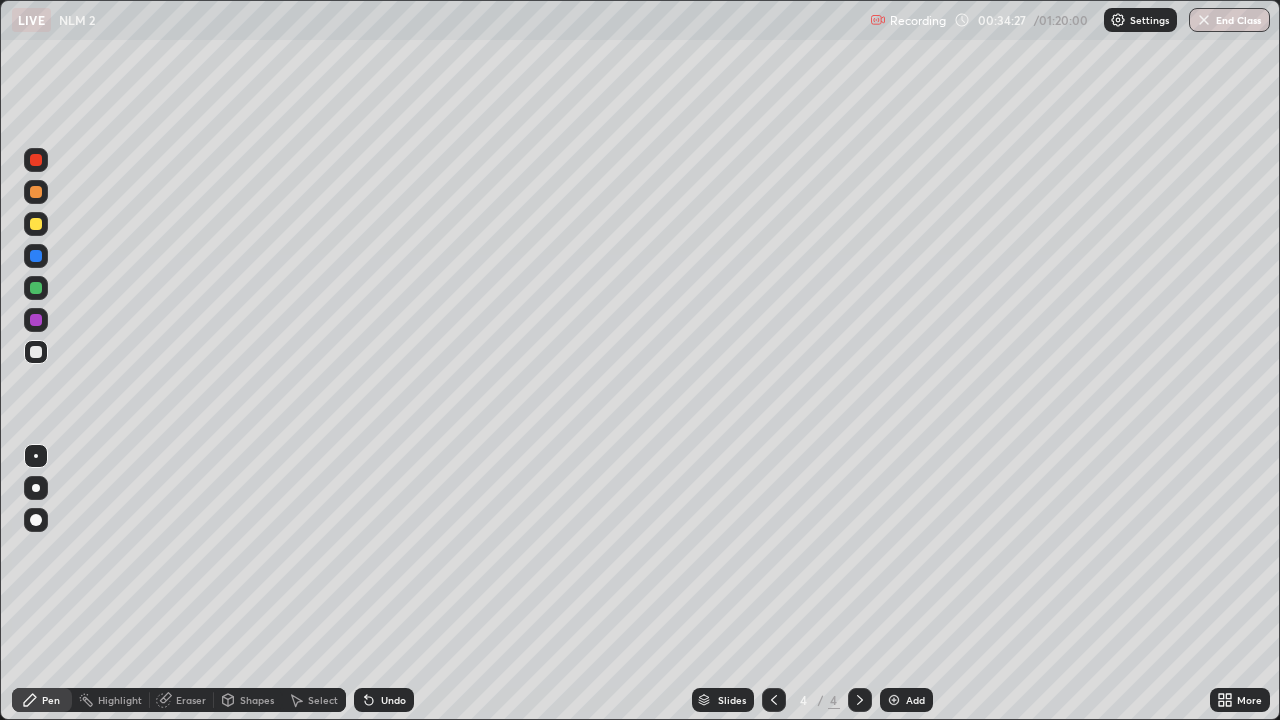 click at bounding box center (36, 352) 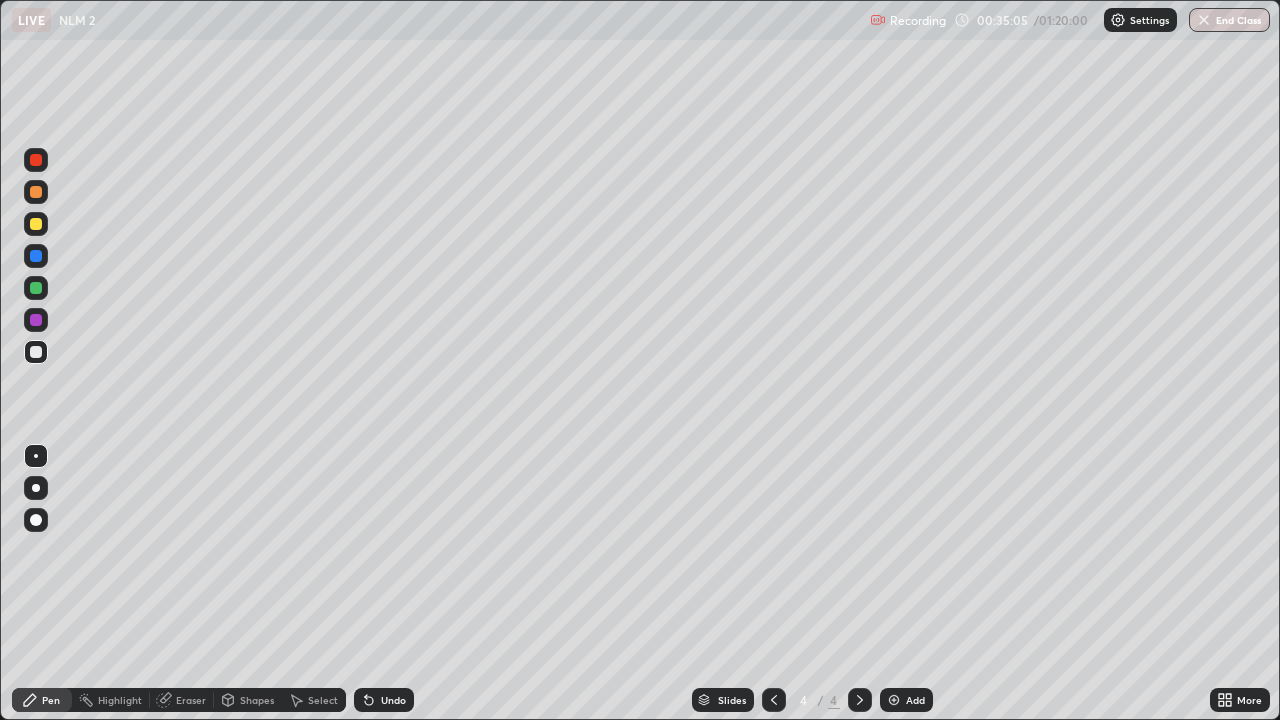 click on "Undo" at bounding box center (384, 700) 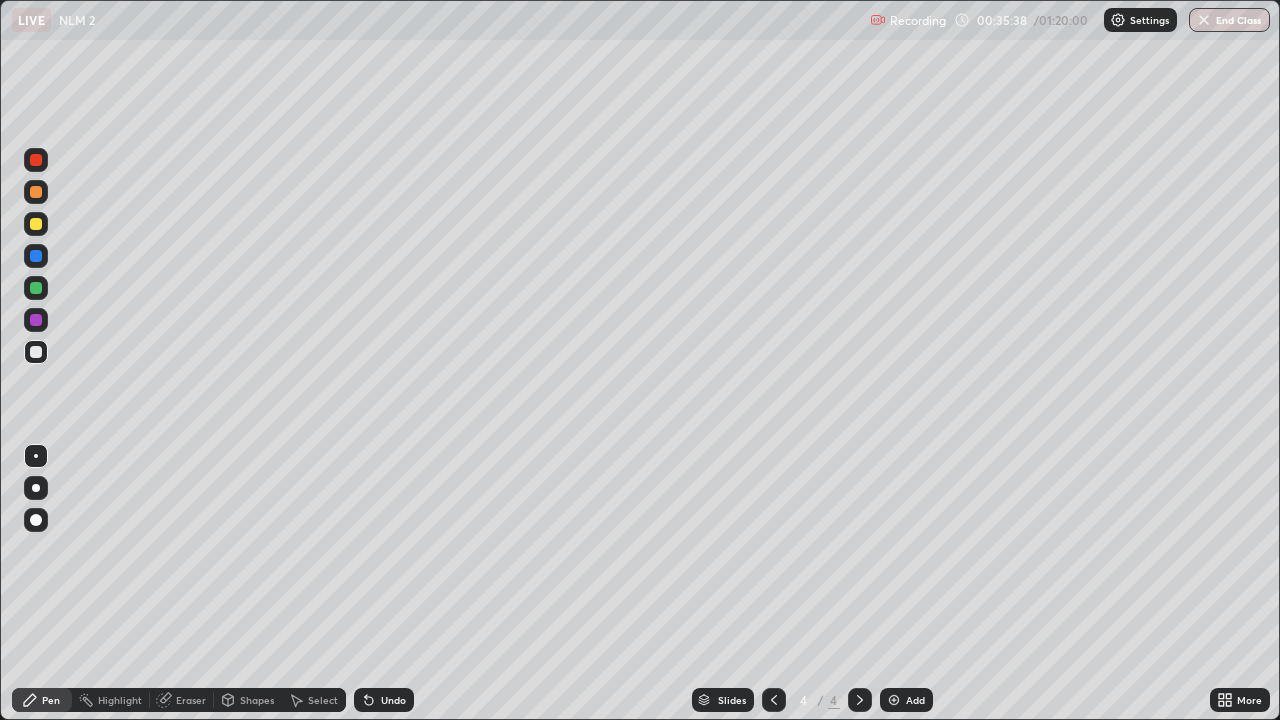 click on "Highlight" at bounding box center [120, 700] 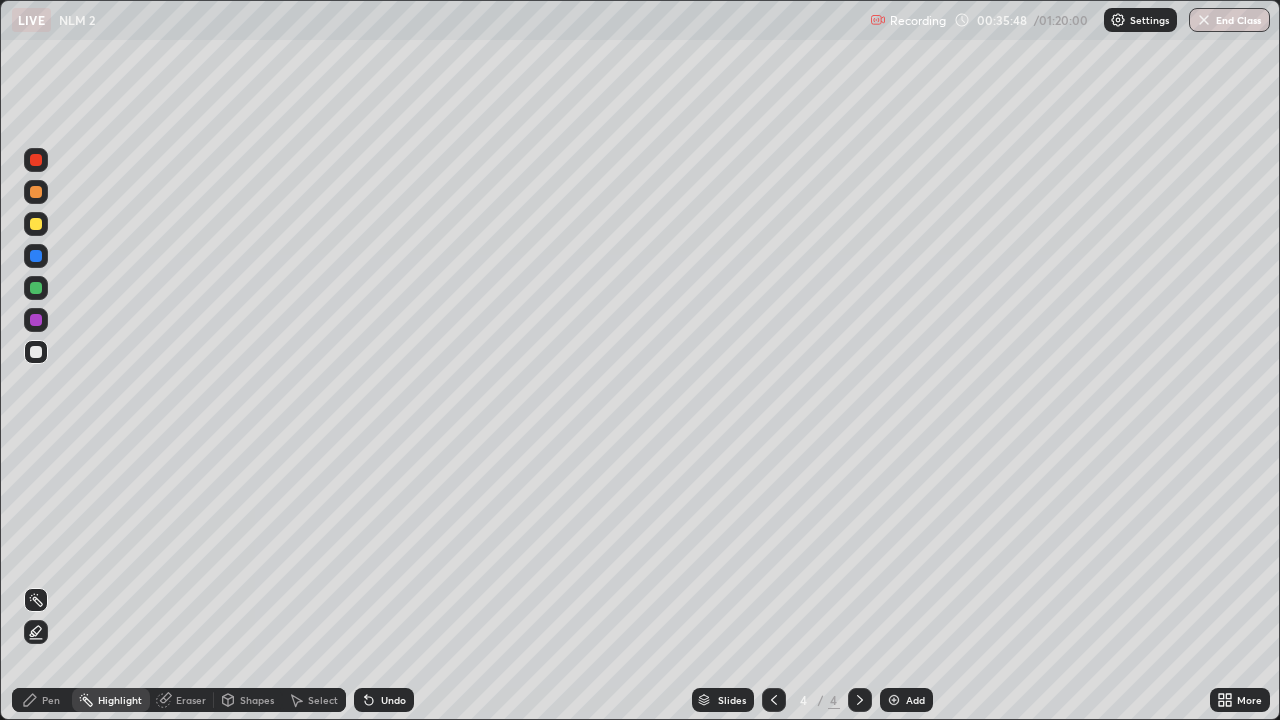 click 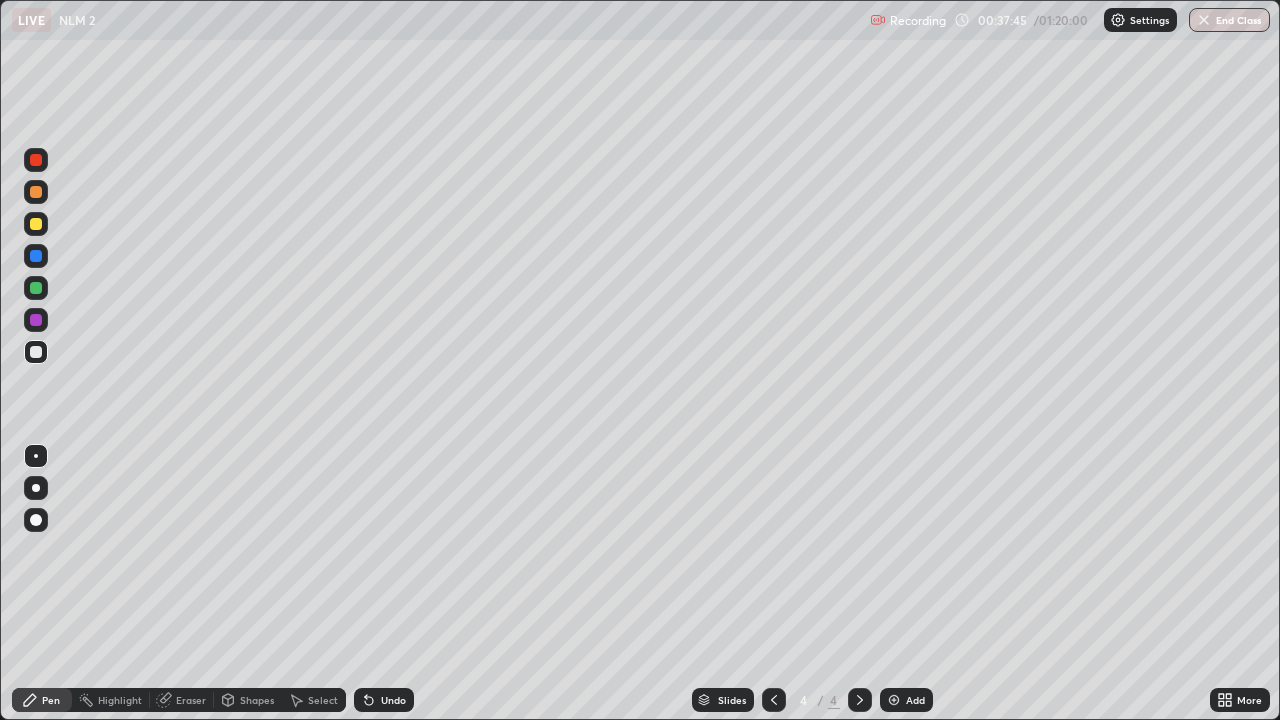 click at bounding box center [36, 224] 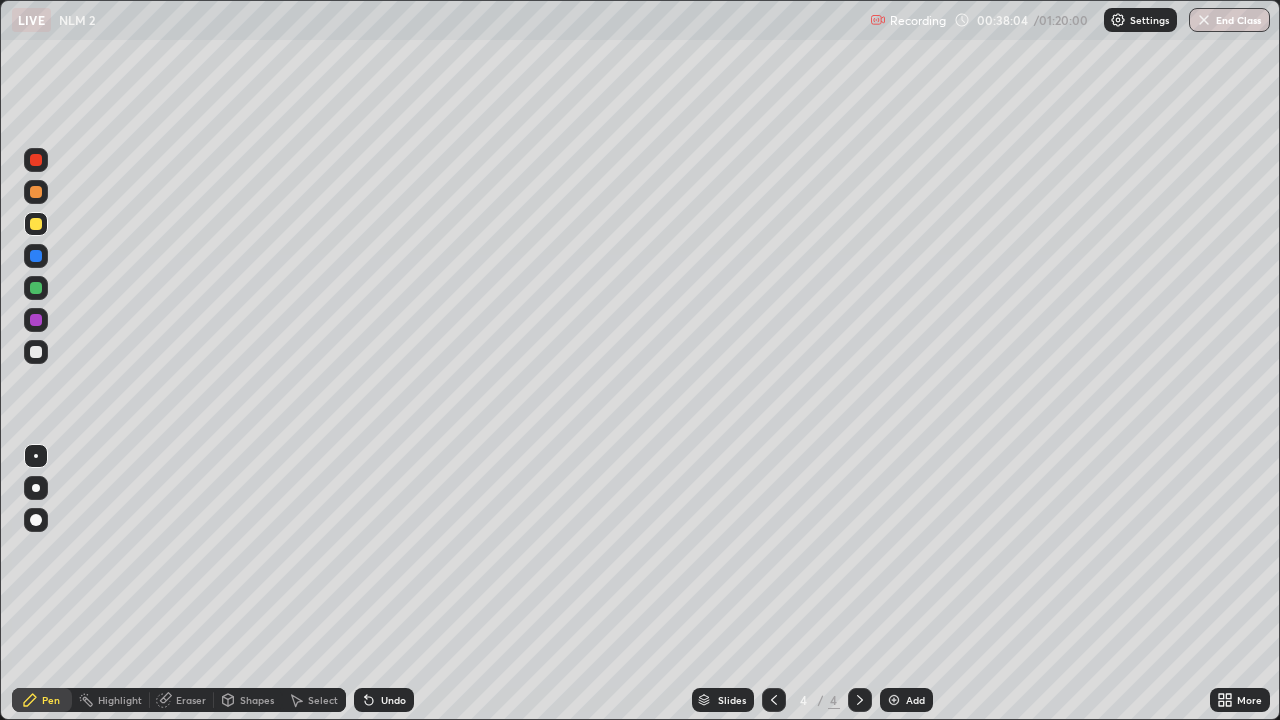 click on "Highlight" at bounding box center (120, 700) 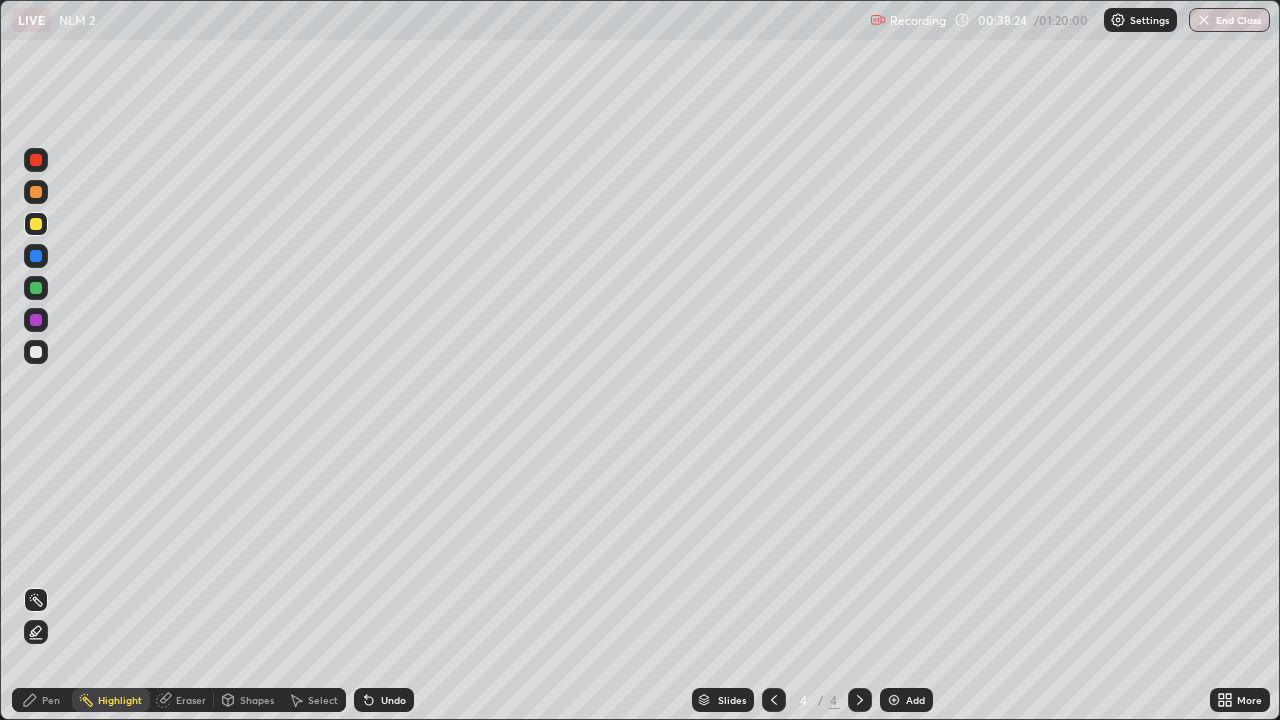 click on "Pen" at bounding box center [51, 700] 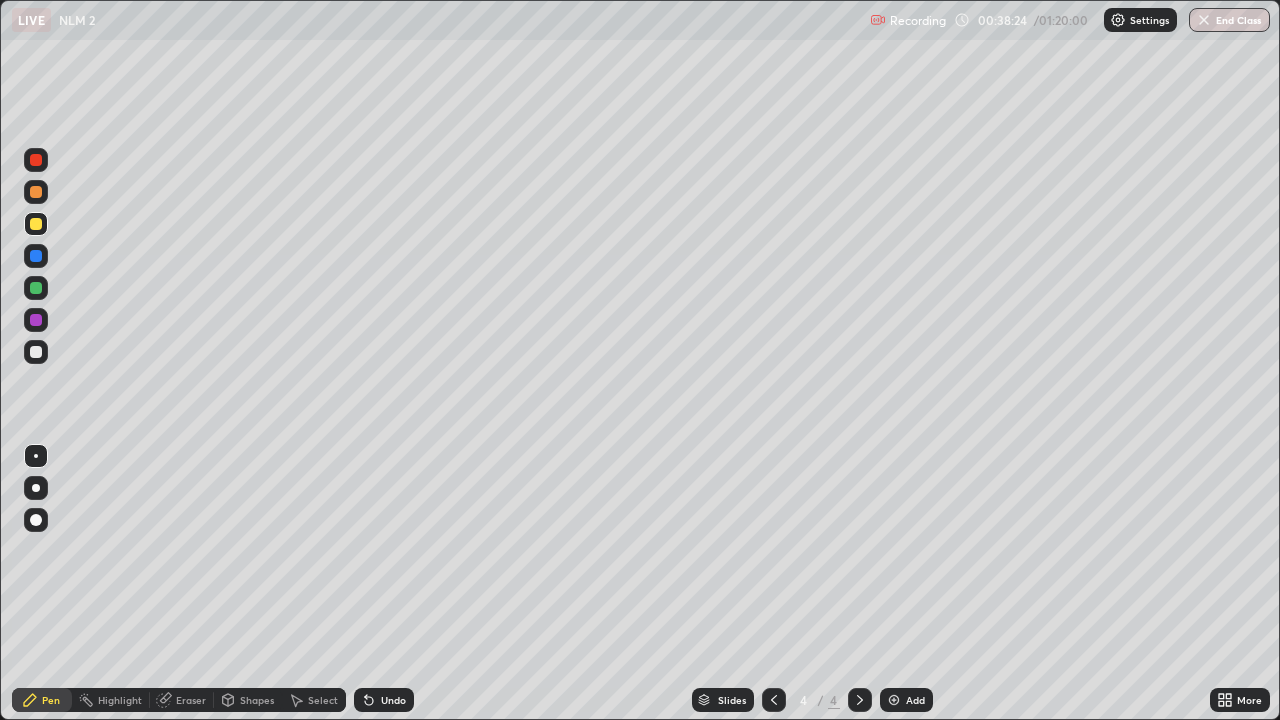 click at bounding box center [36, 320] 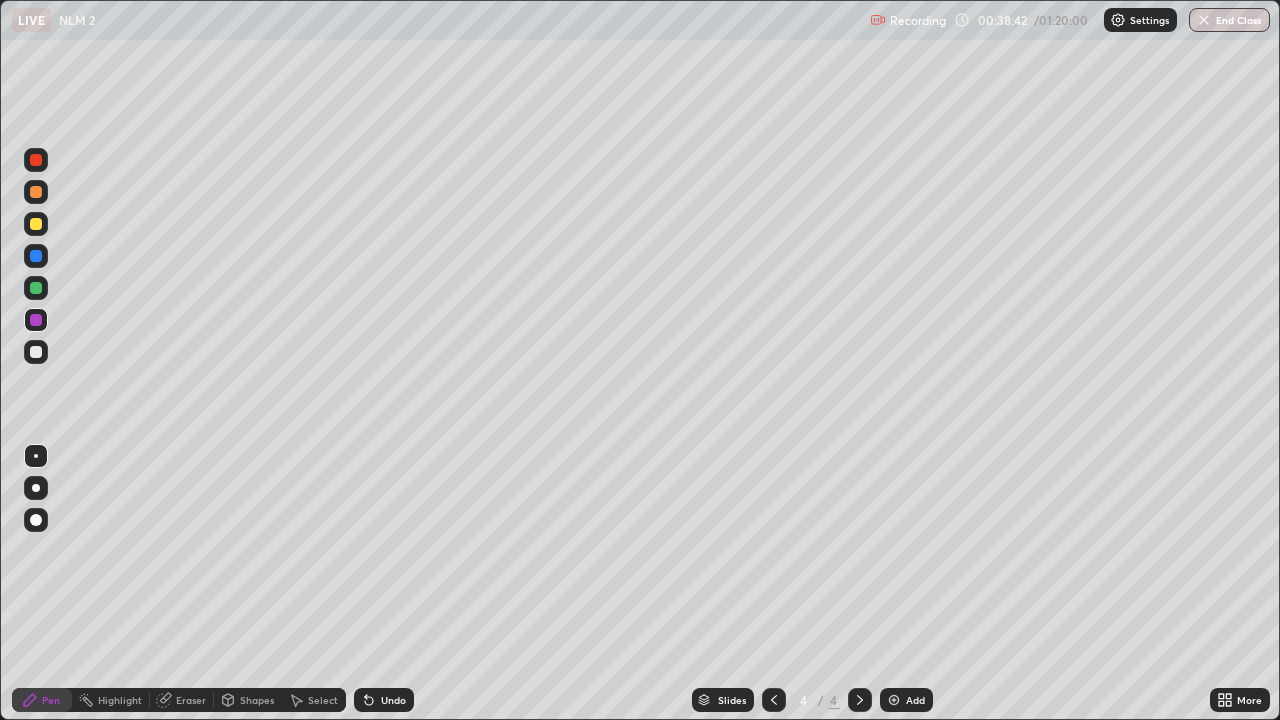 click at bounding box center [36, 192] 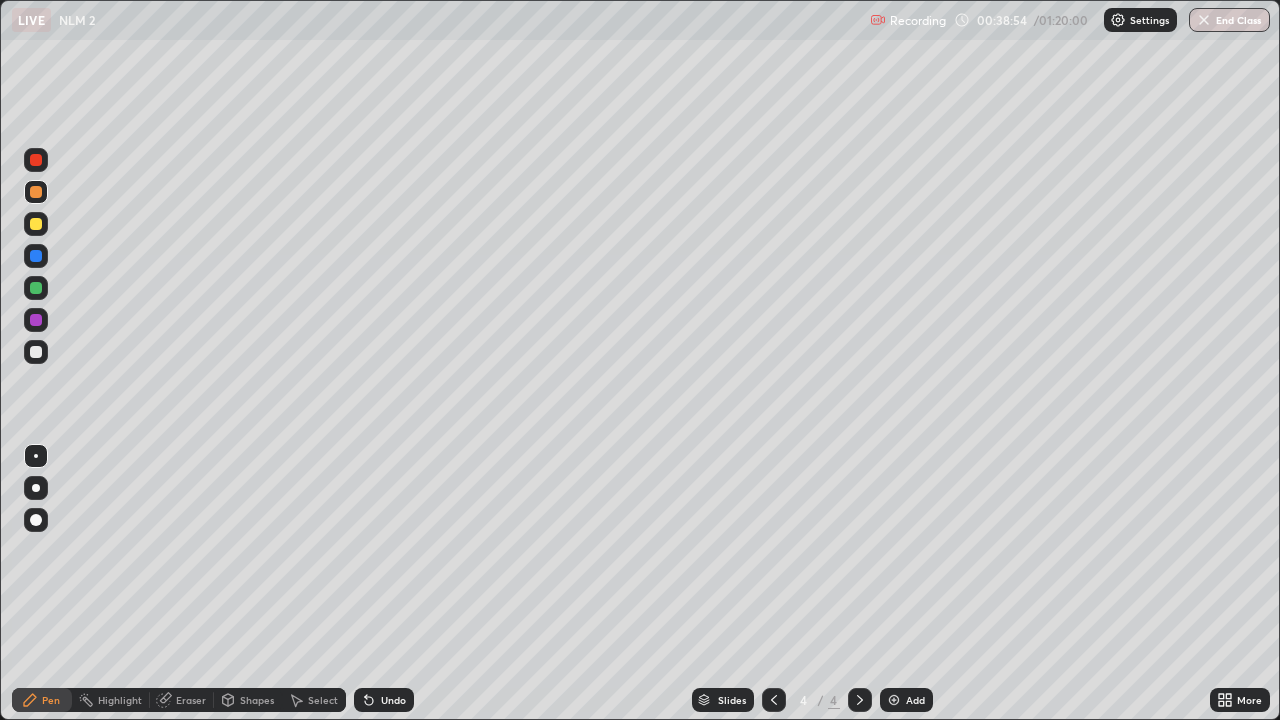 click on "Select" at bounding box center (314, 700) 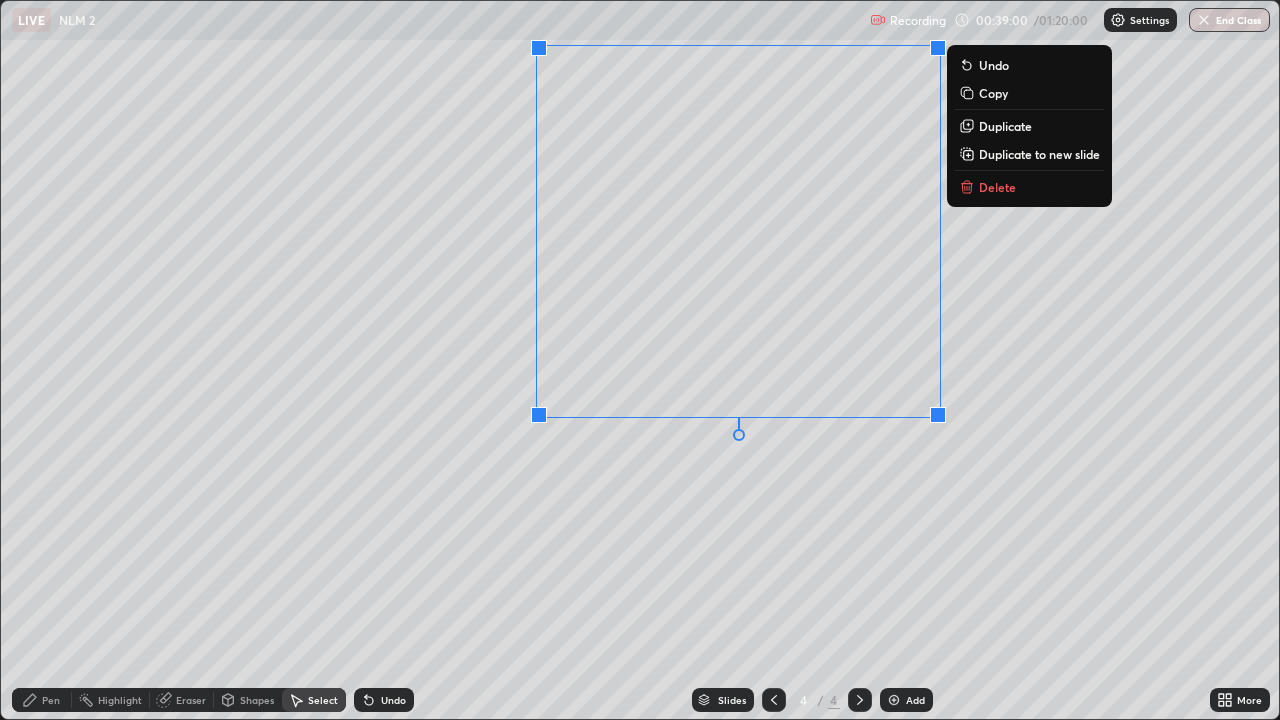 click on "0 ° Undo Copy Duplicate Duplicate to new slide Delete" at bounding box center [640, 360] 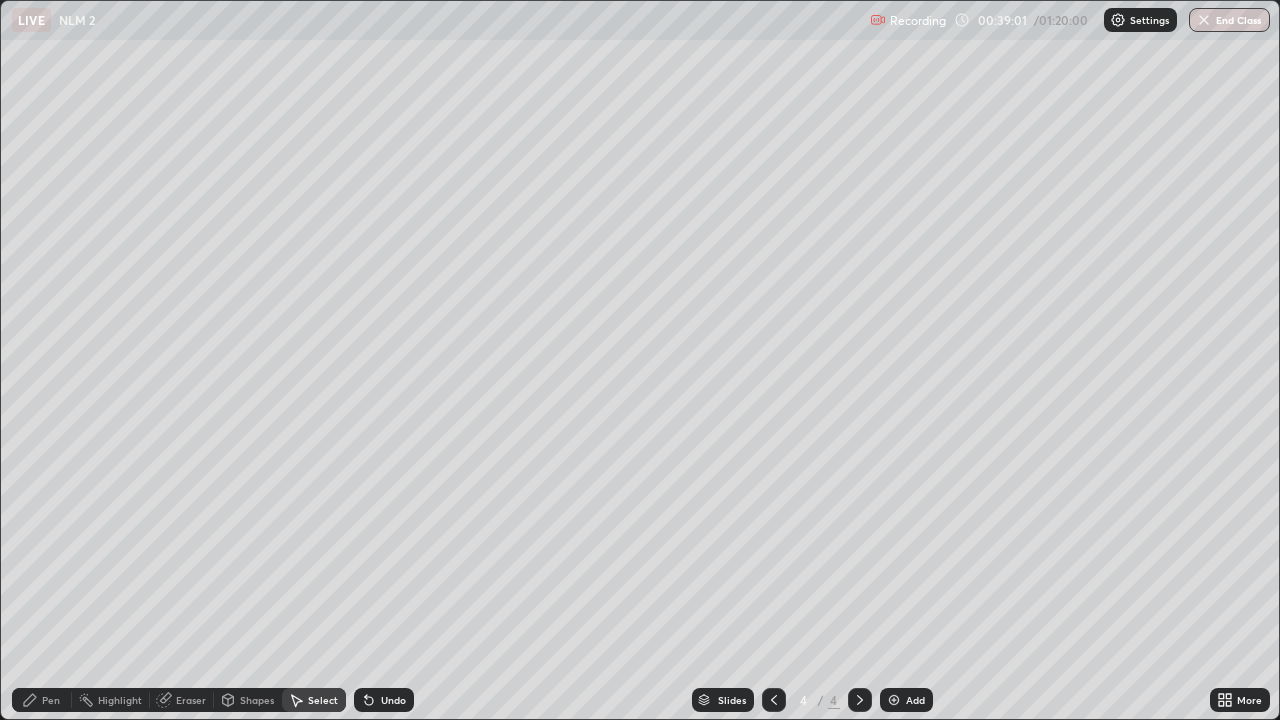click on "Pen" at bounding box center (51, 700) 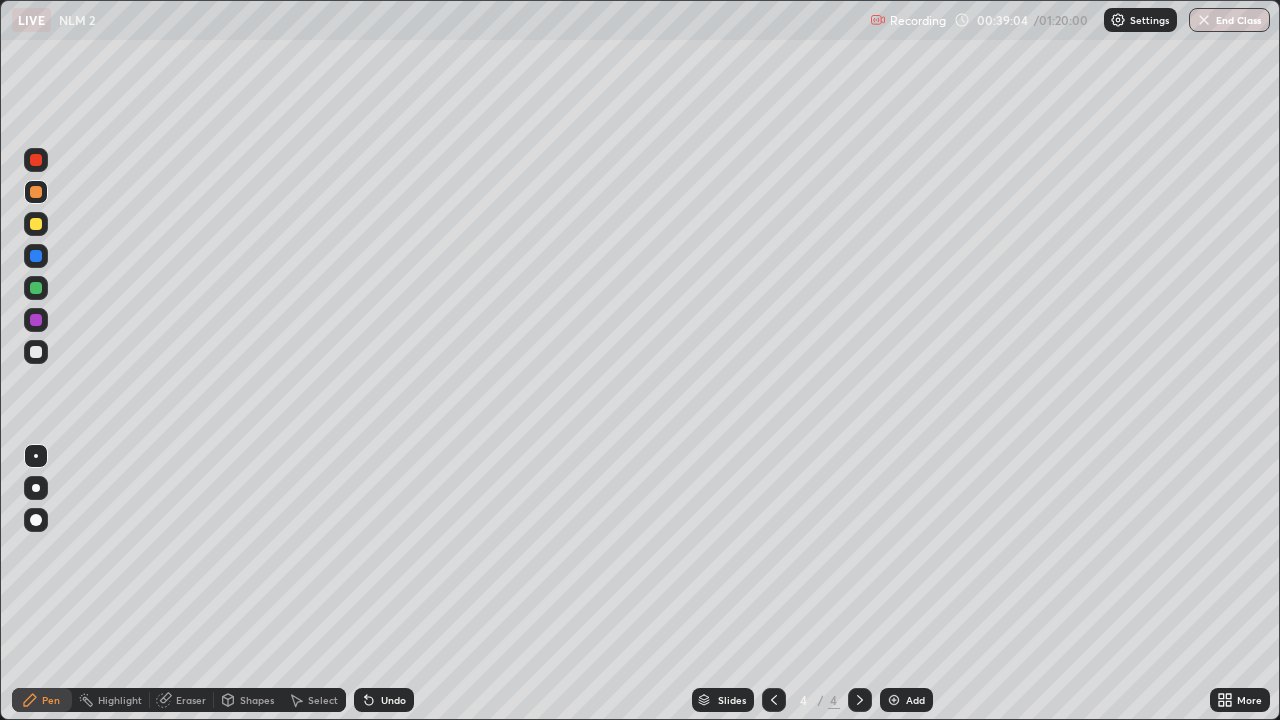 click on "Pen" at bounding box center (42, 700) 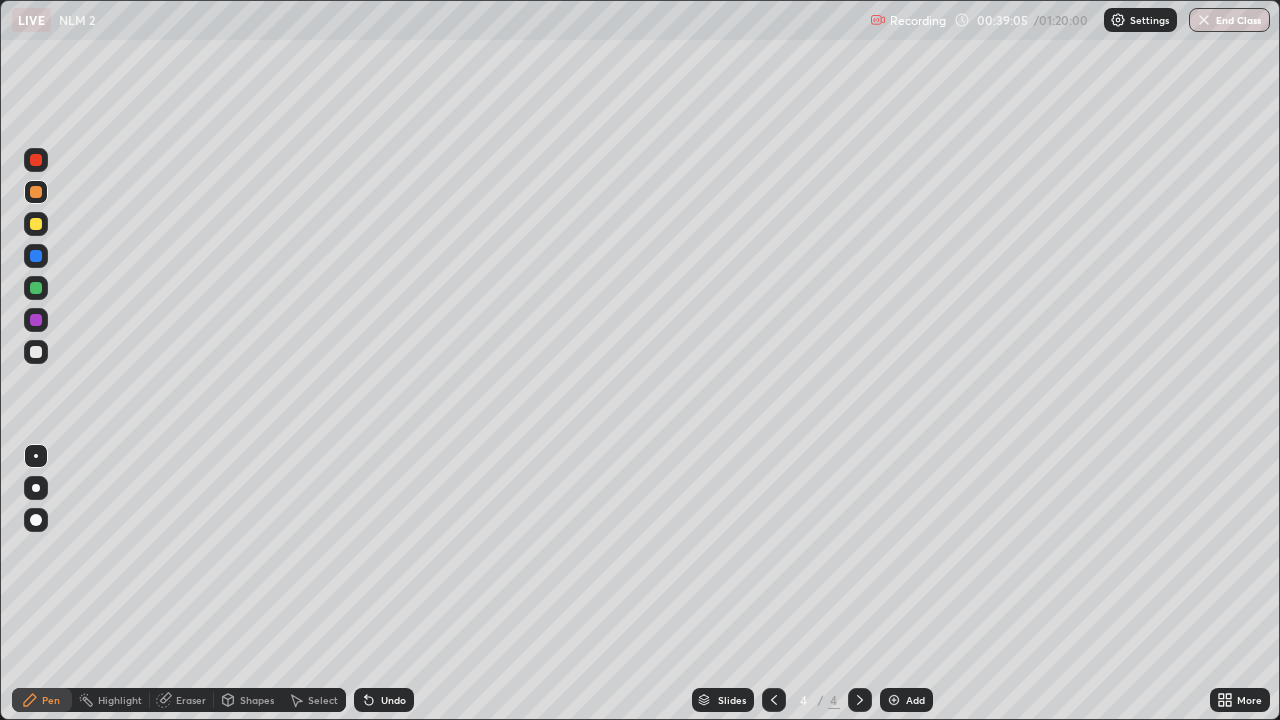 click at bounding box center [36, 352] 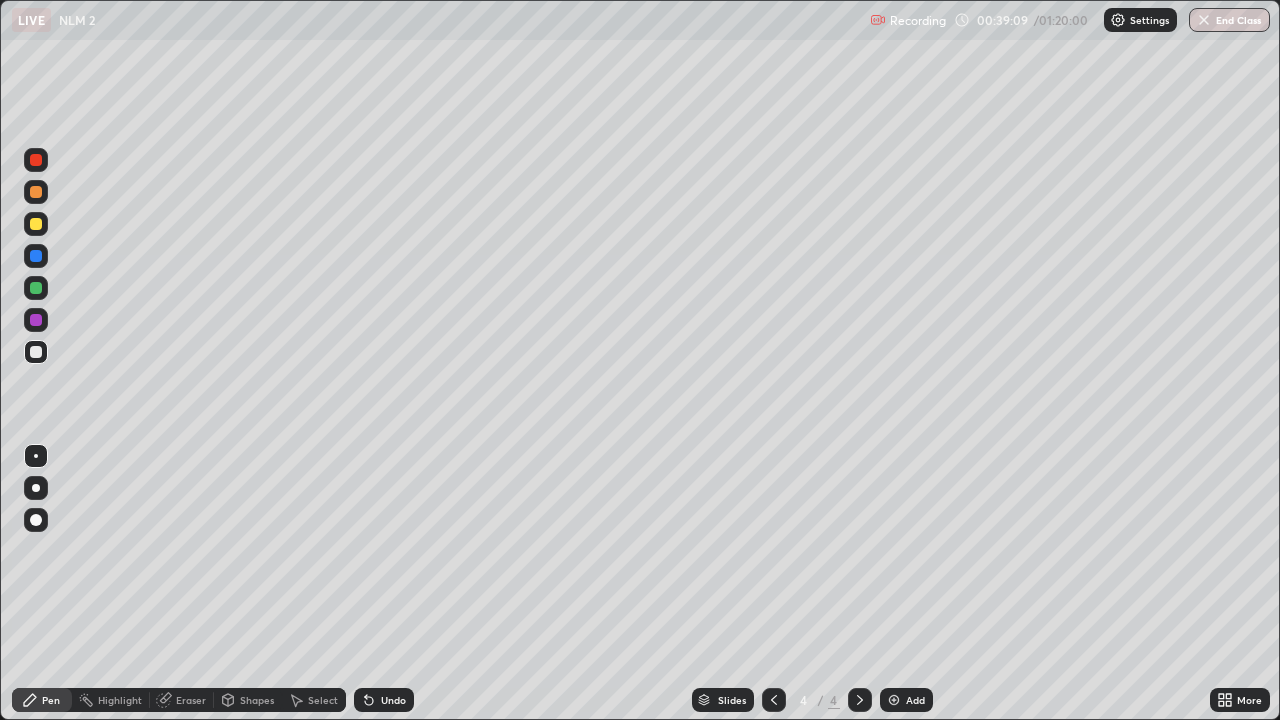 click on "Undo" at bounding box center [393, 700] 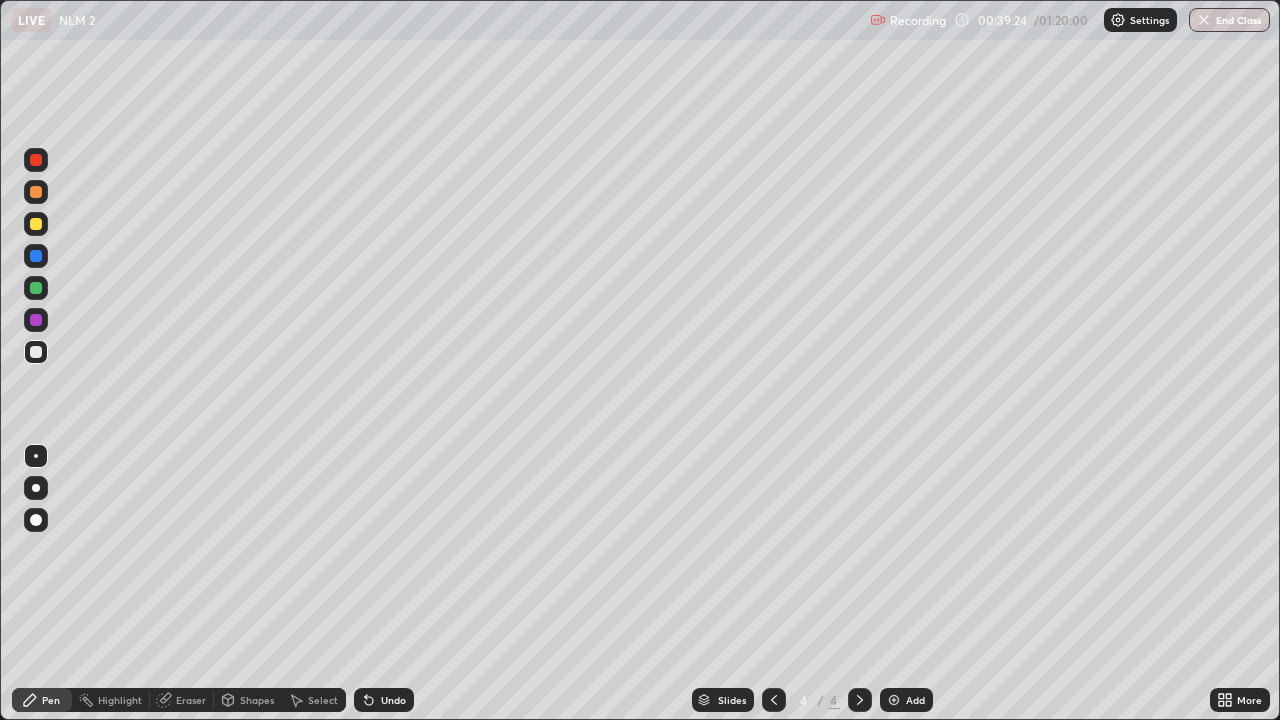 click on "Undo" at bounding box center [393, 700] 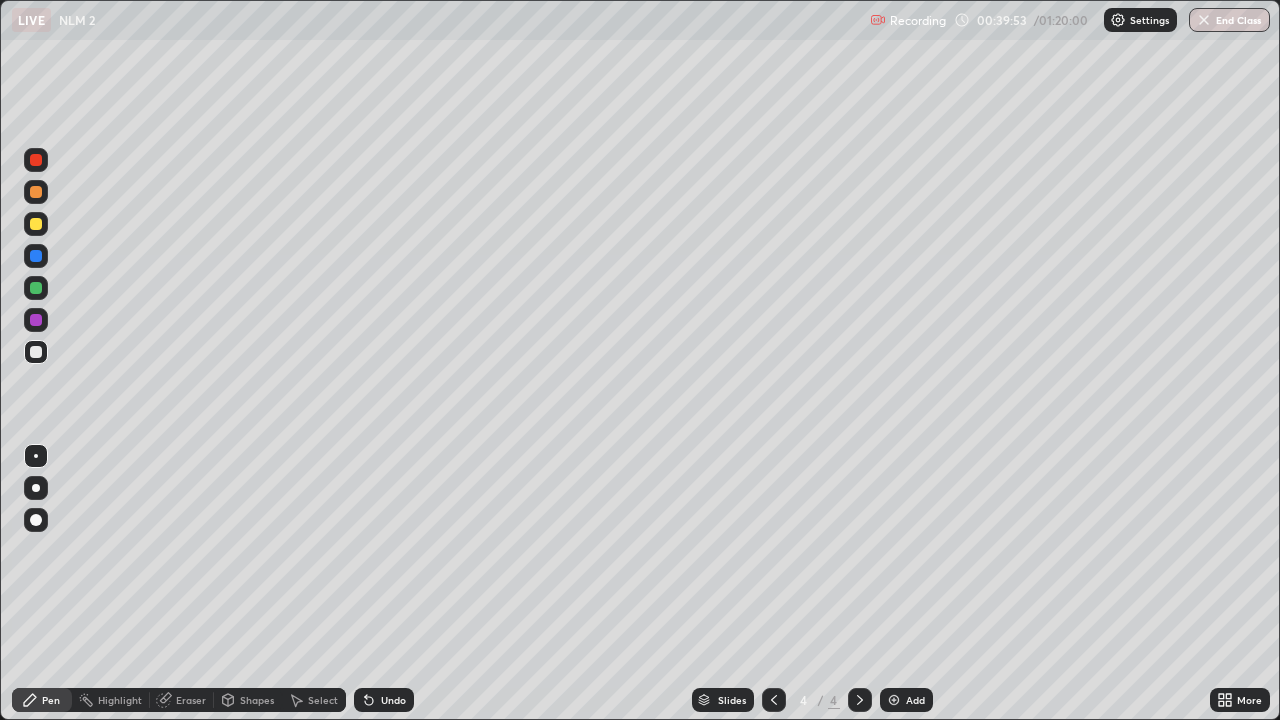 click at bounding box center (36, 224) 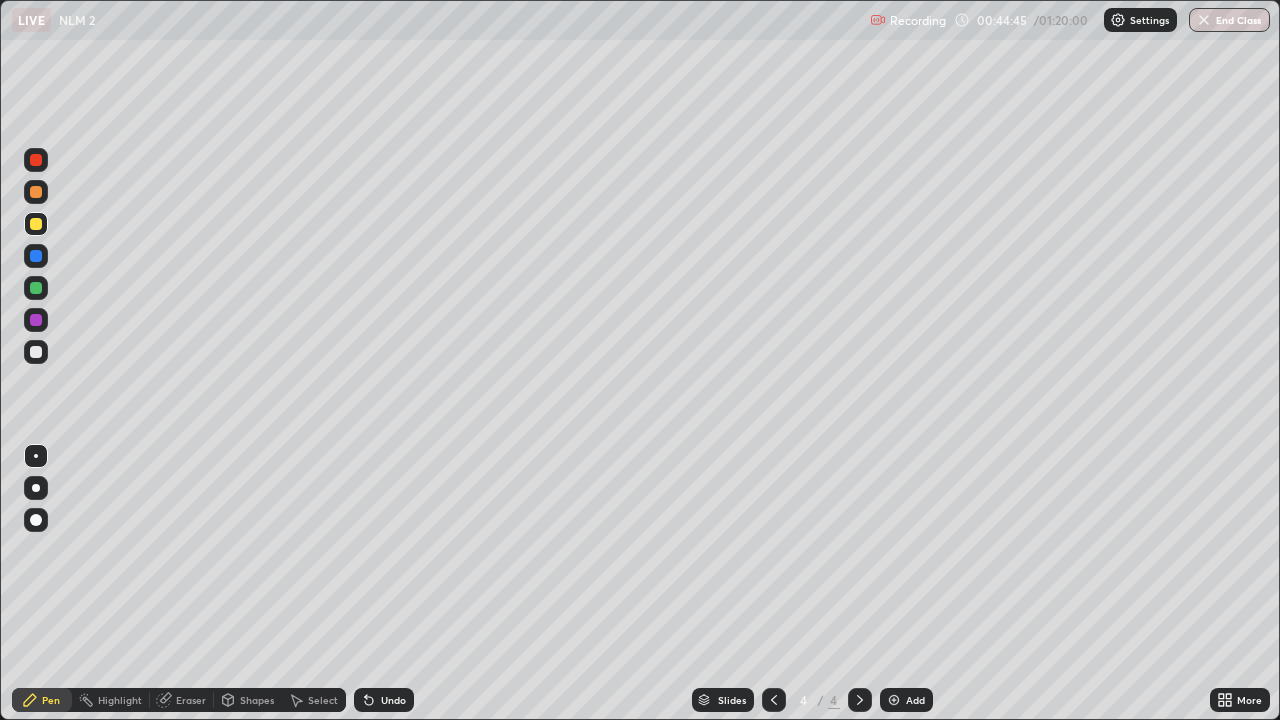 click at bounding box center (894, 700) 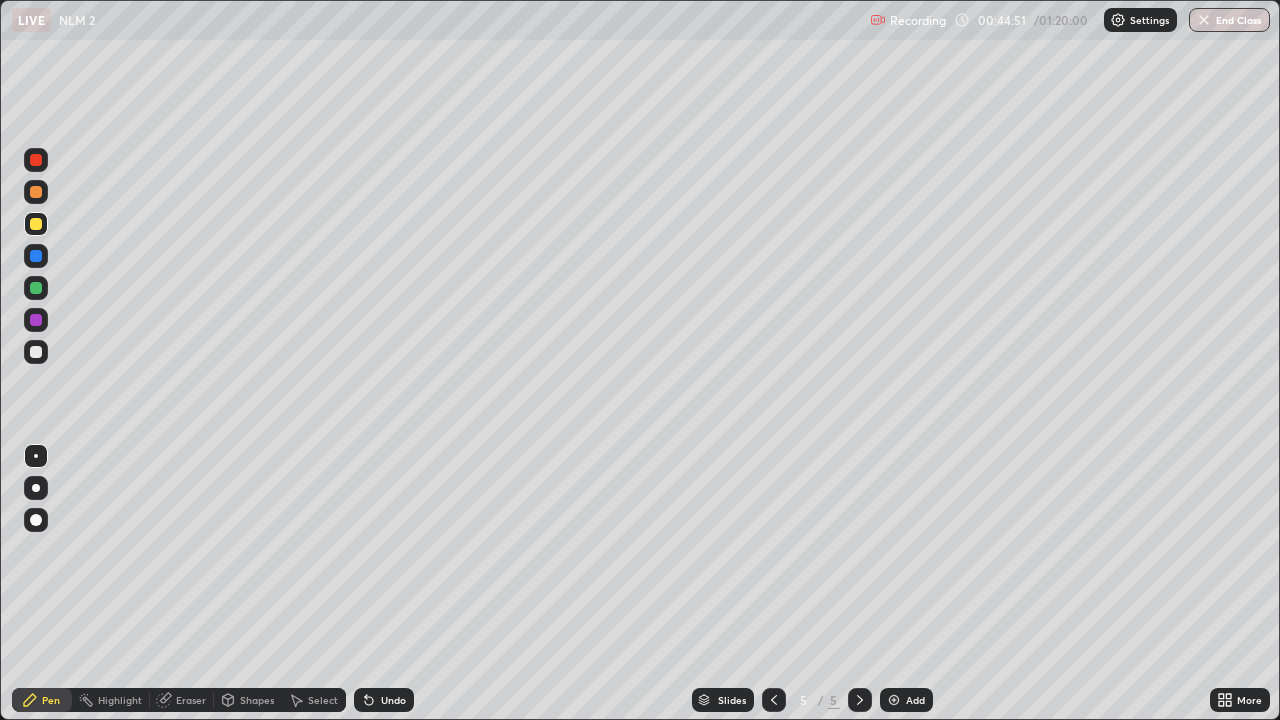 click 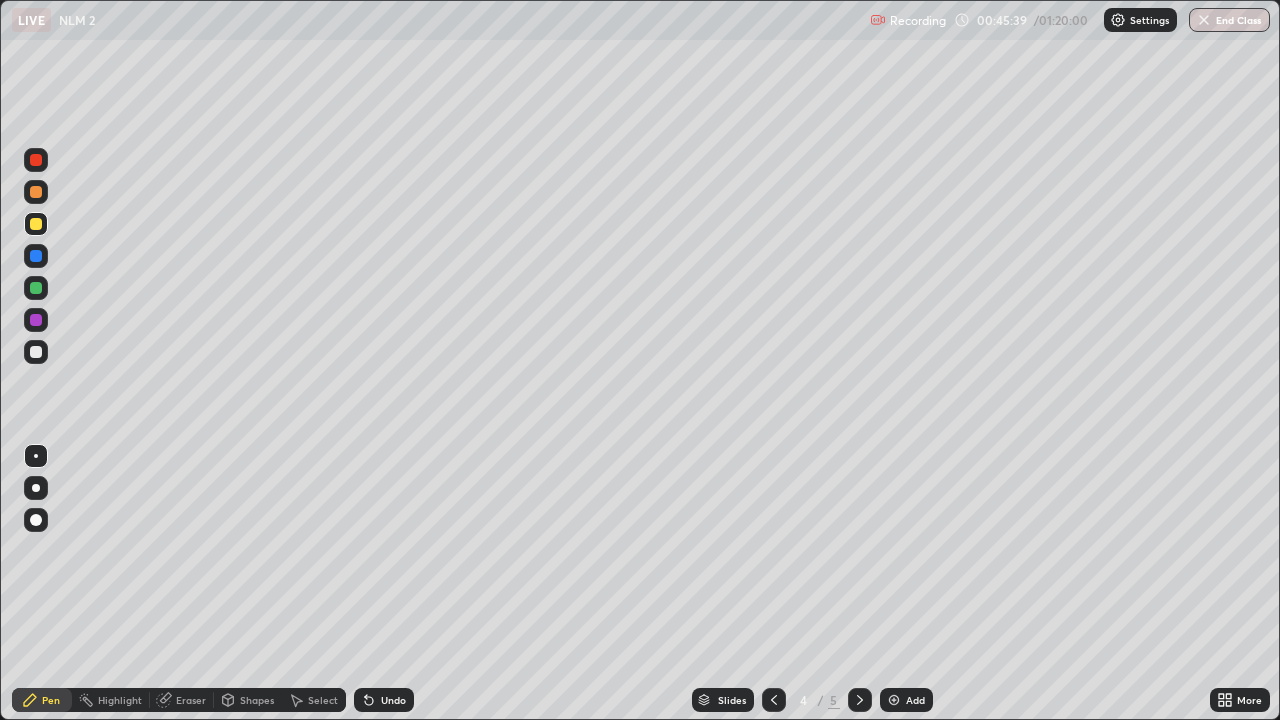 click 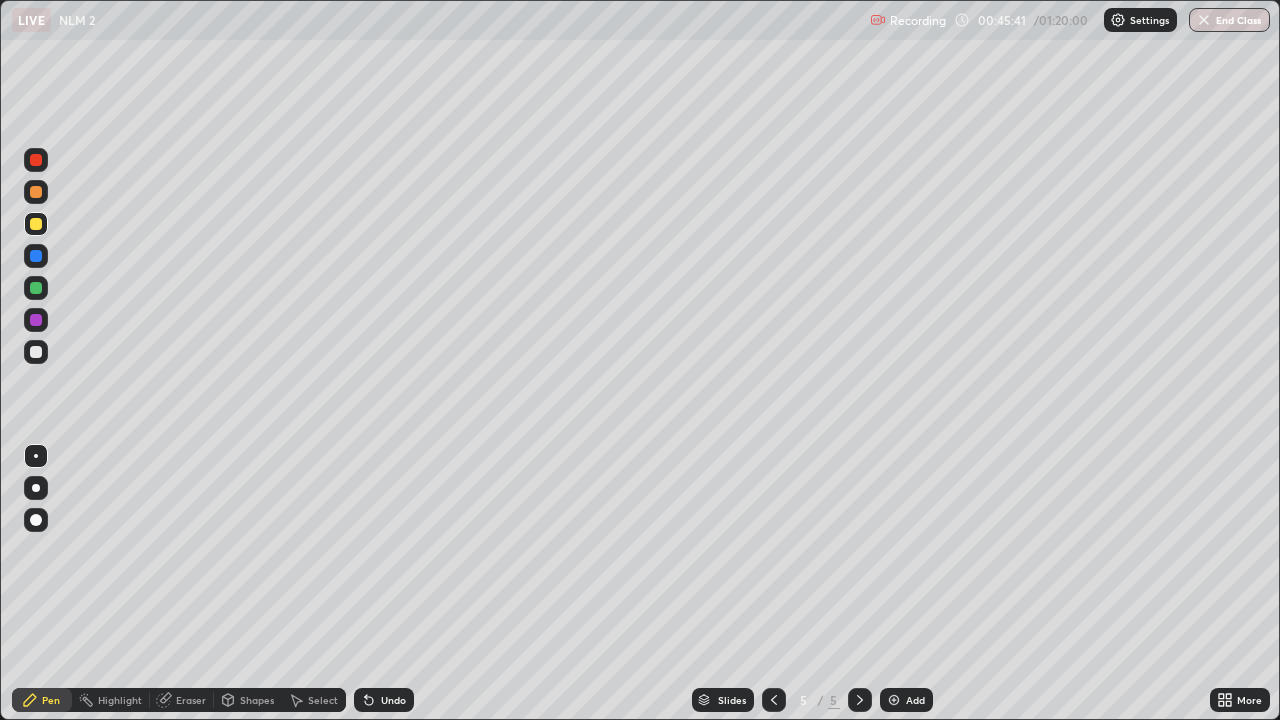 click on "Shapes" at bounding box center (257, 700) 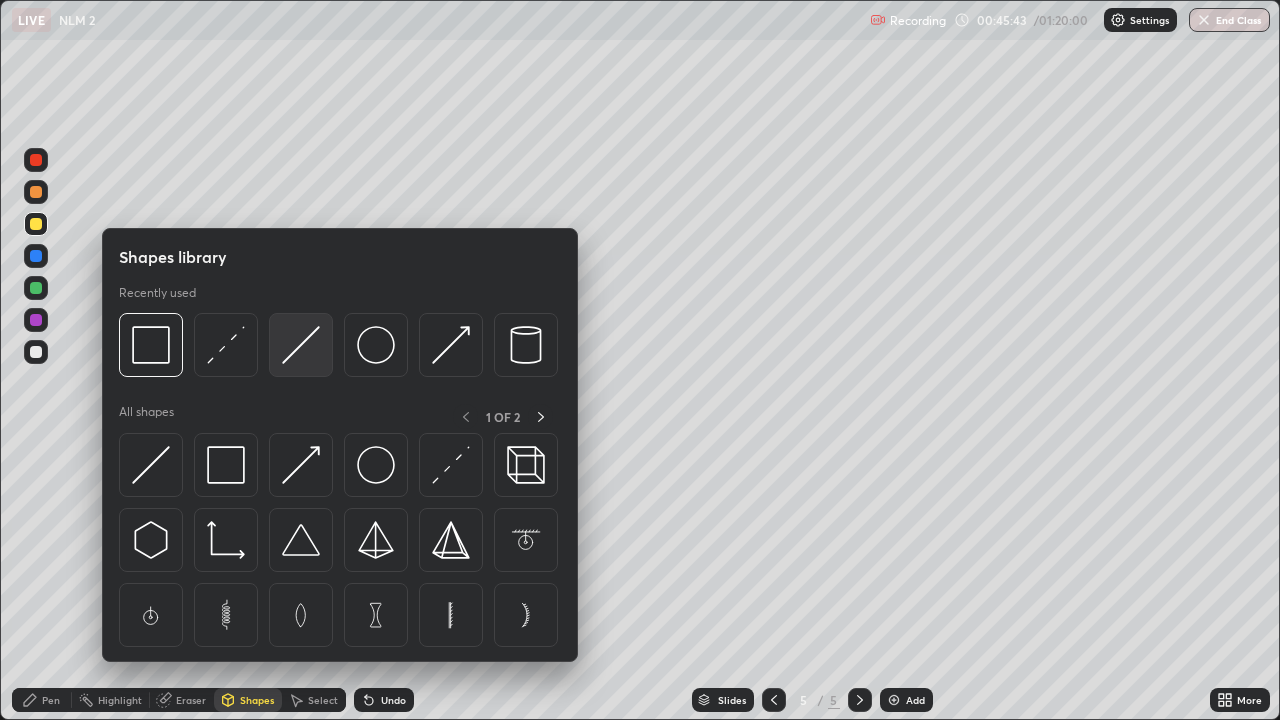 click at bounding box center [301, 345] 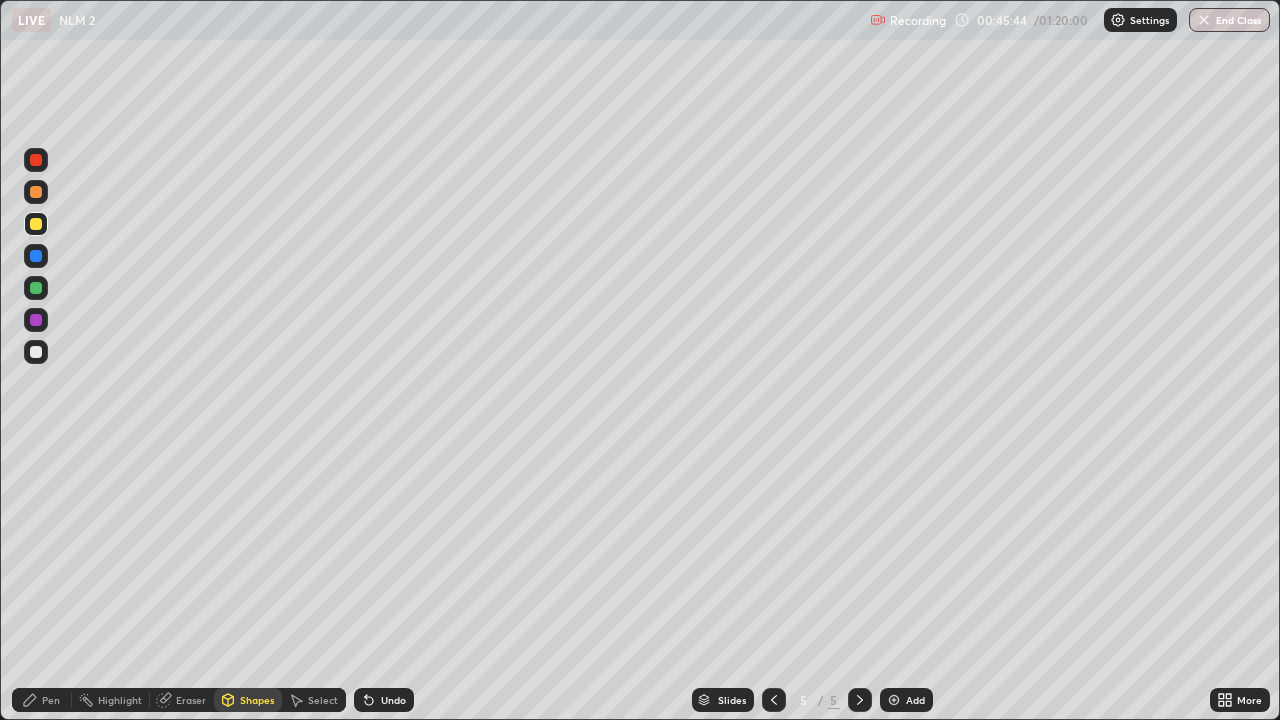 click at bounding box center [36, 352] 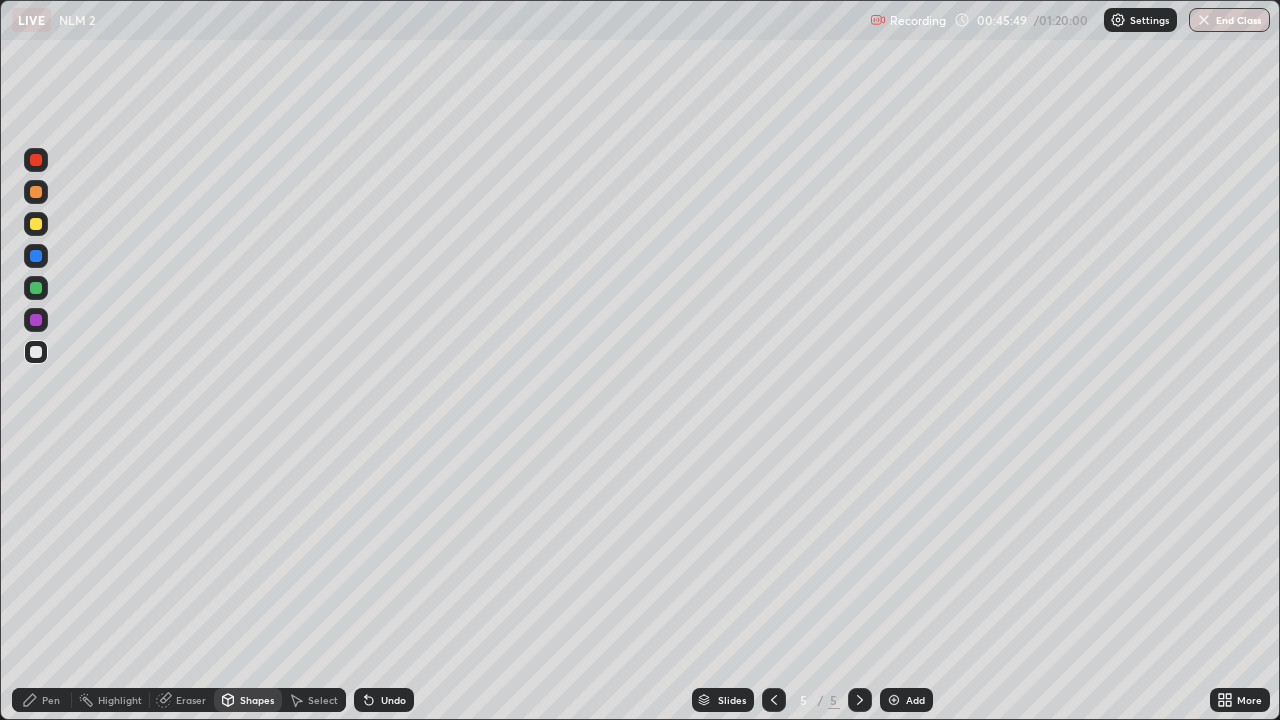 click on "Pen" at bounding box center (51, 700) 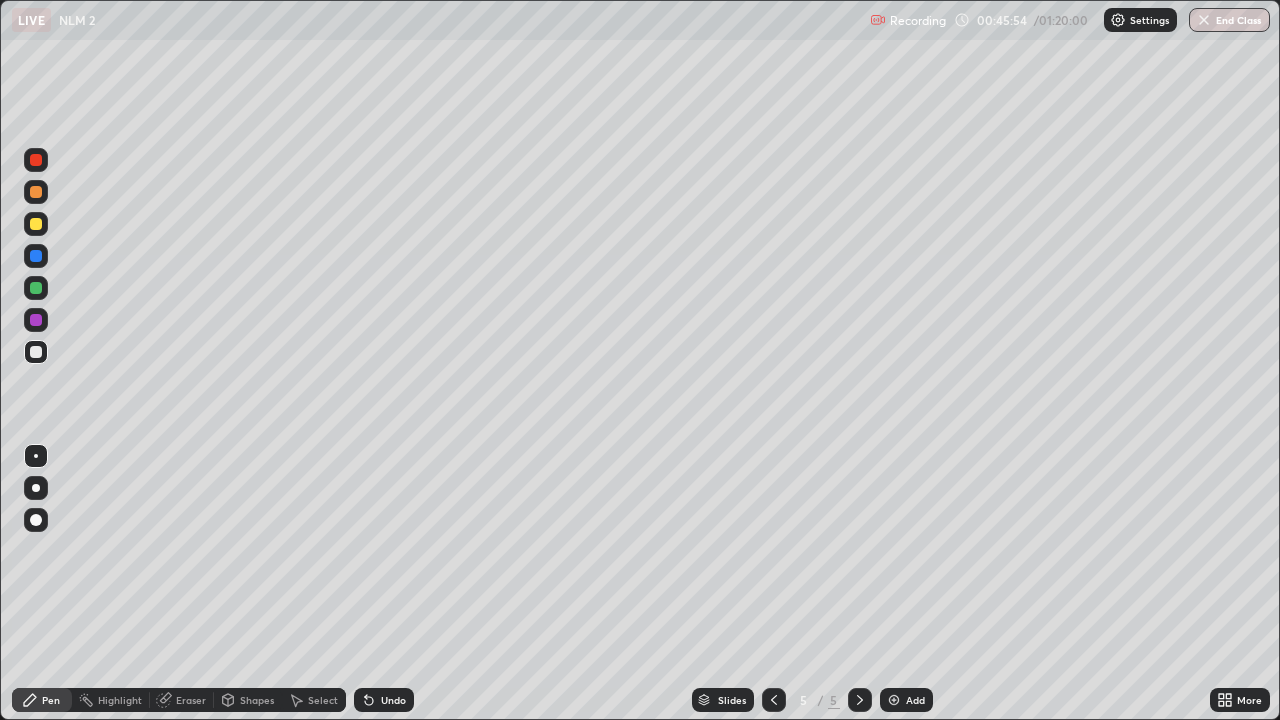 click at bounding box center (36, 288) 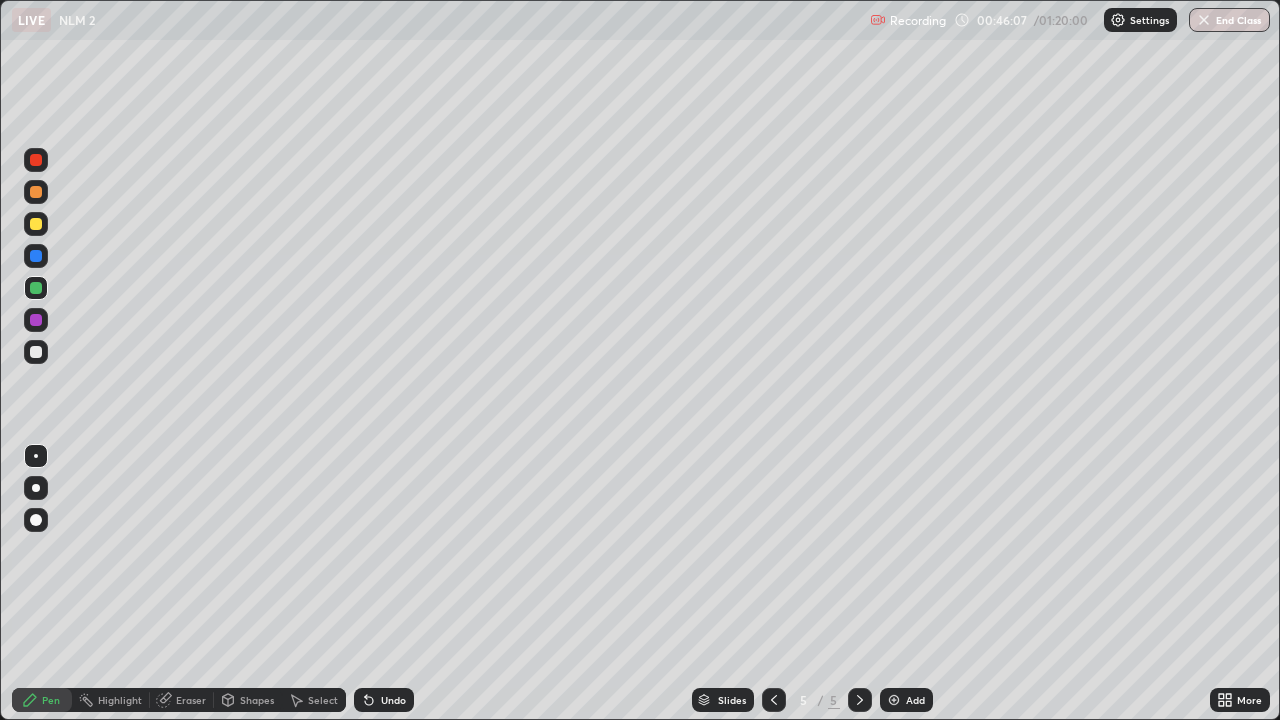 click on "Highlight" at bounding box center [120, 700] 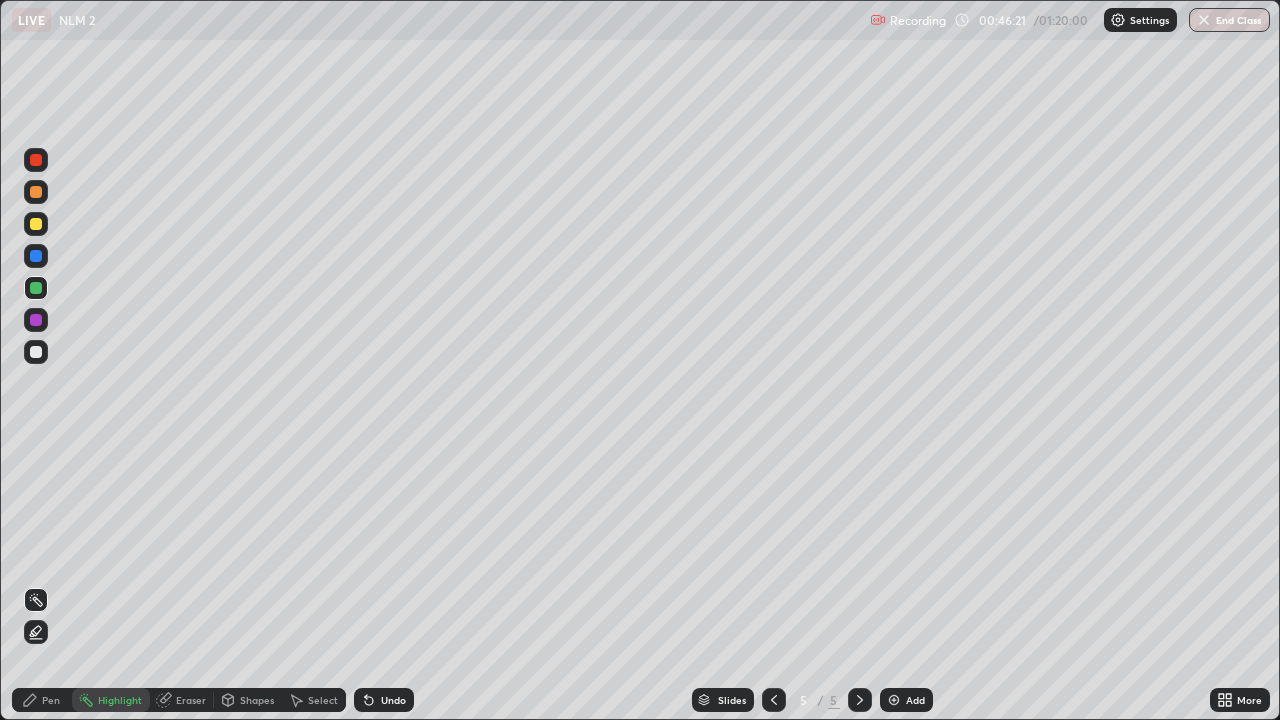click 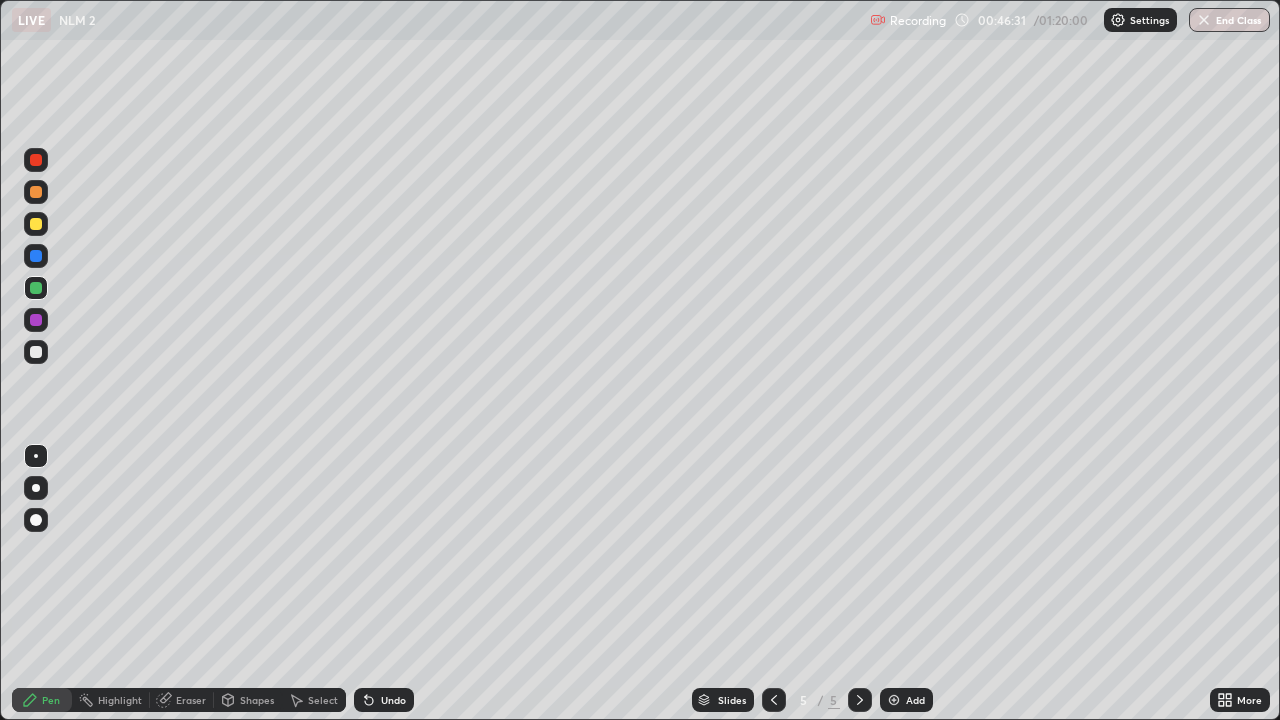 click at bounding box center [36, 320] 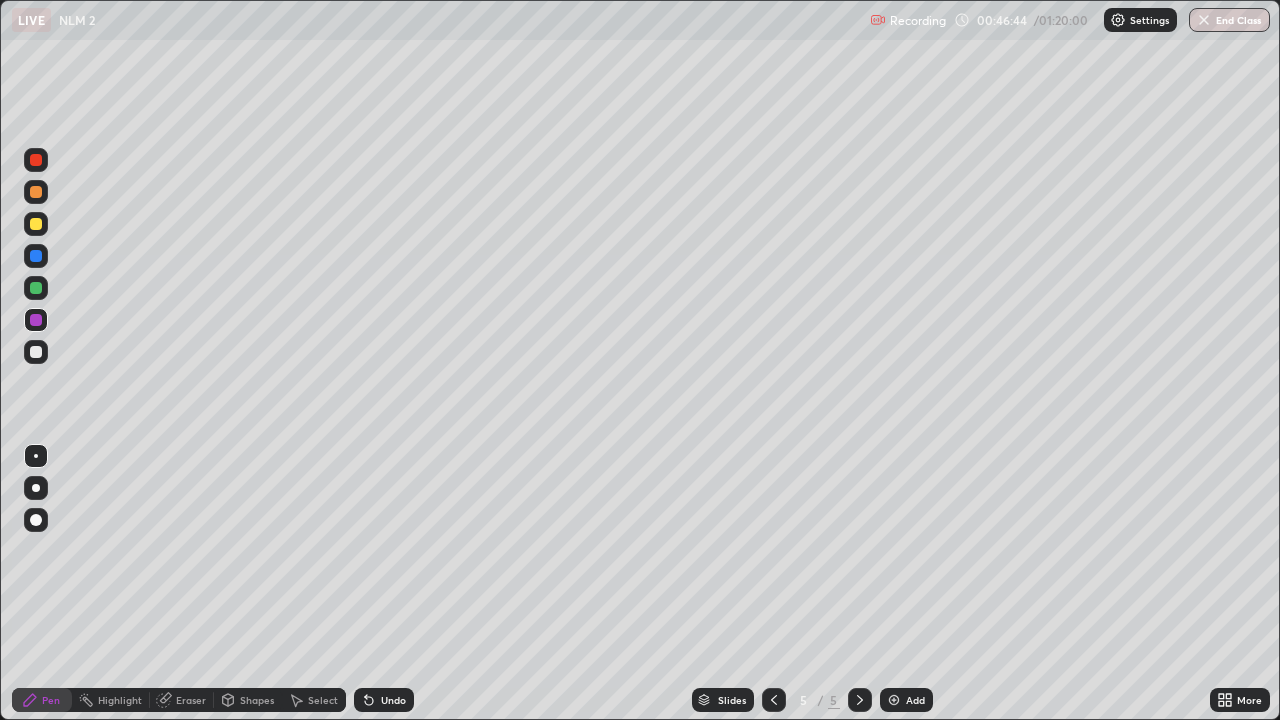 click at bounding box center [36, 352] 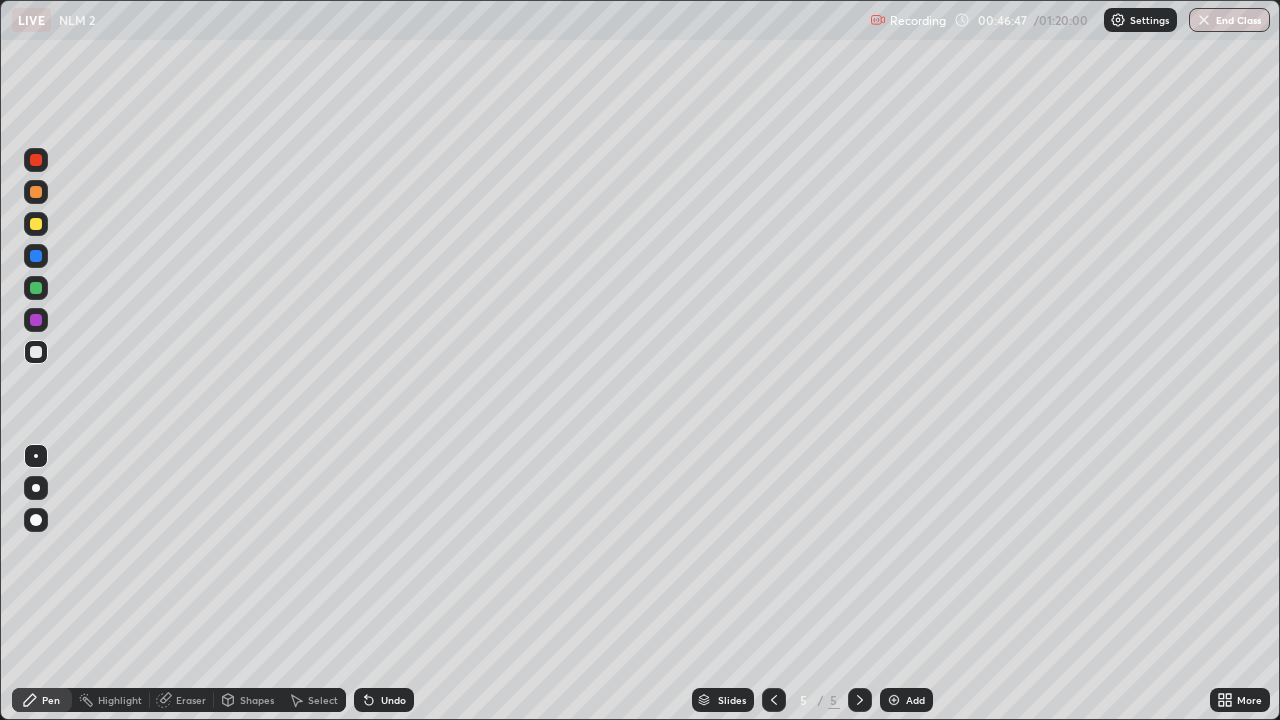 click on "Shapes" at bounding box center (248, 700) 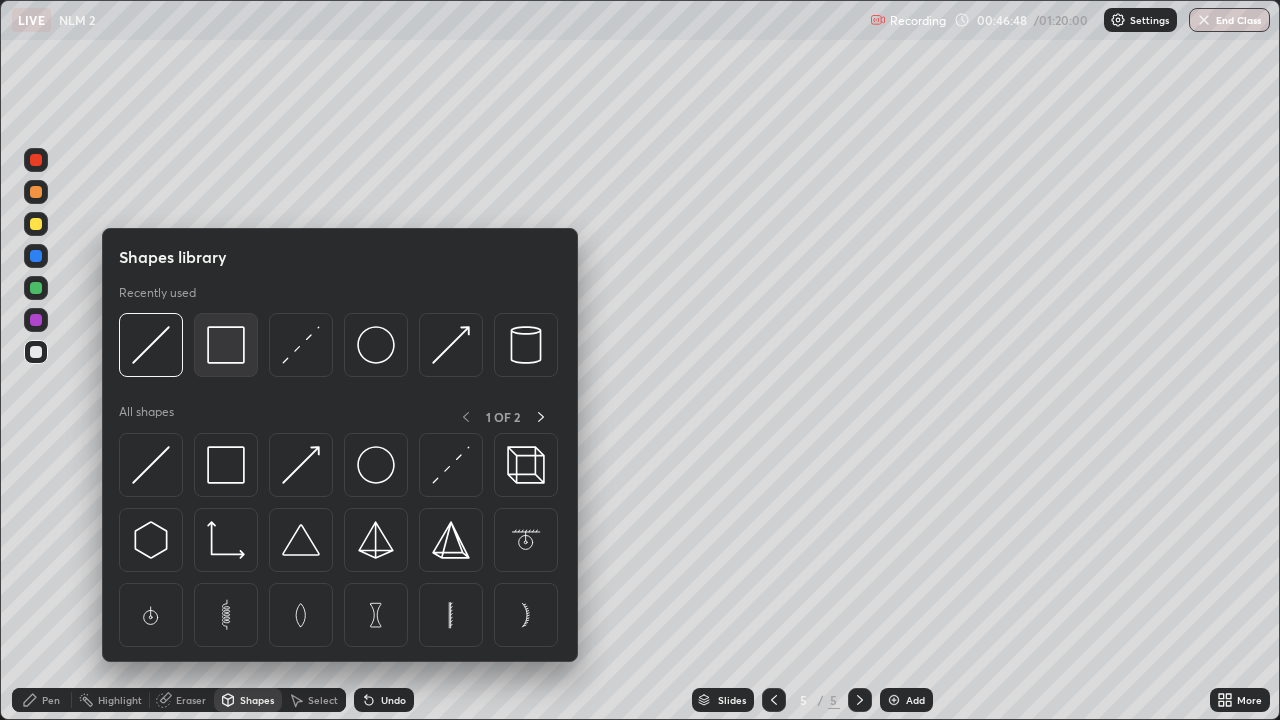 click at bounding box center [226, 345] 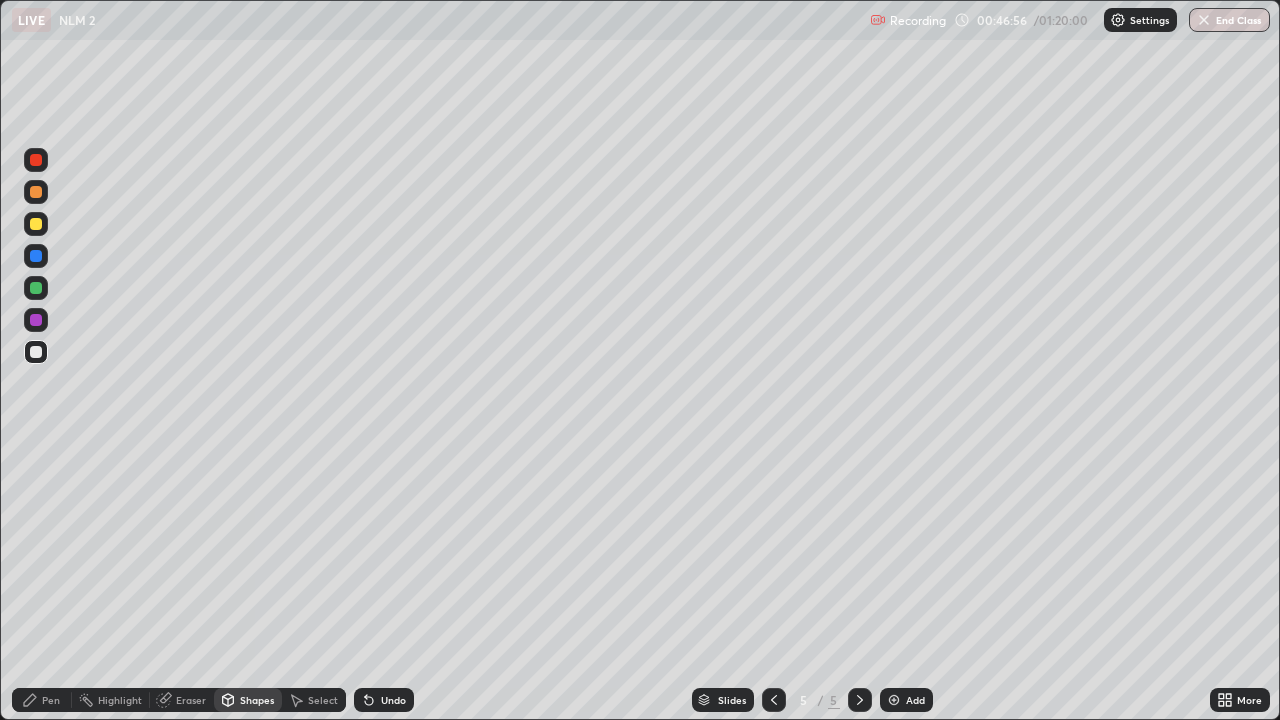 click at bounding box center (36, 288) 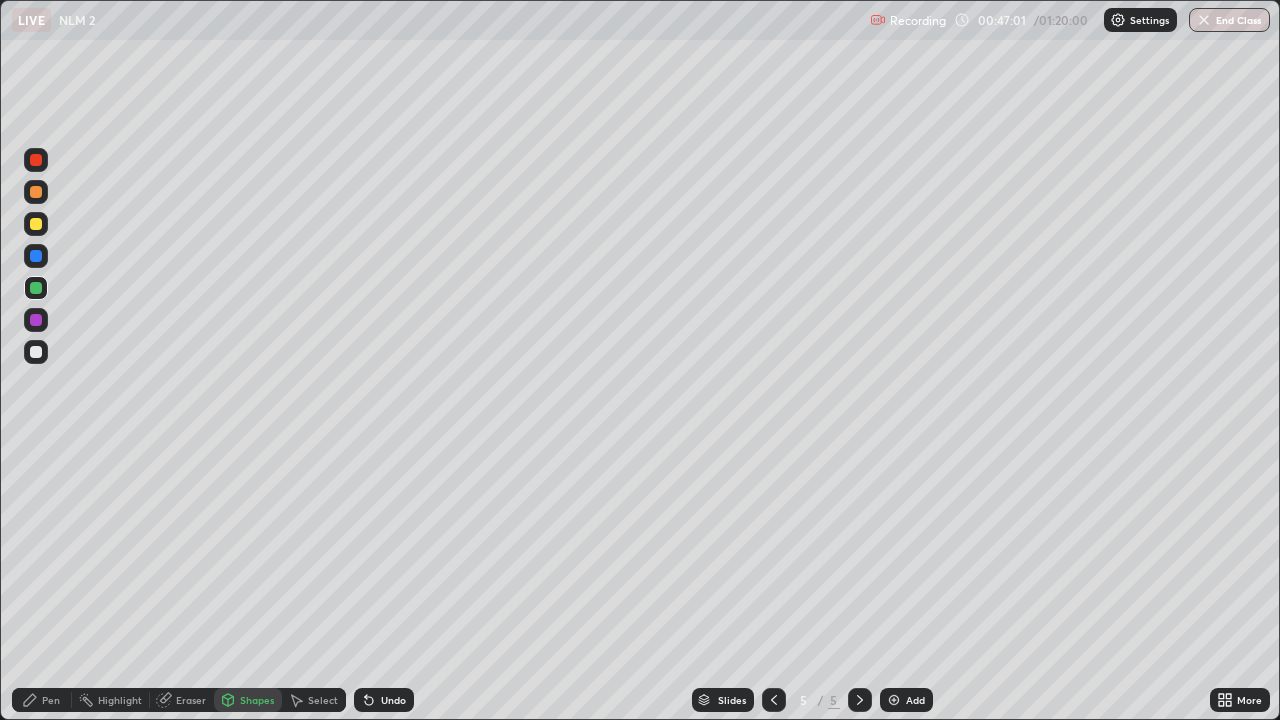 click on "Pen" at bounding box center [42, 700] 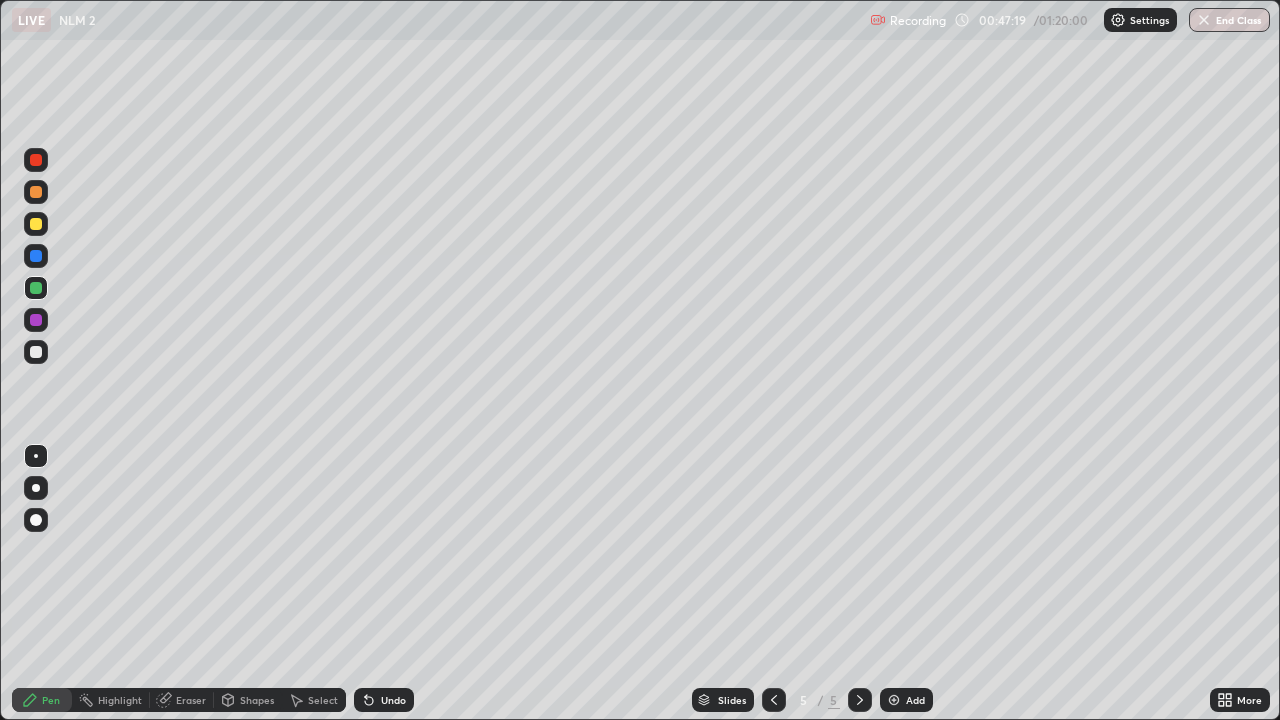 click at bounding box center [36, 320] 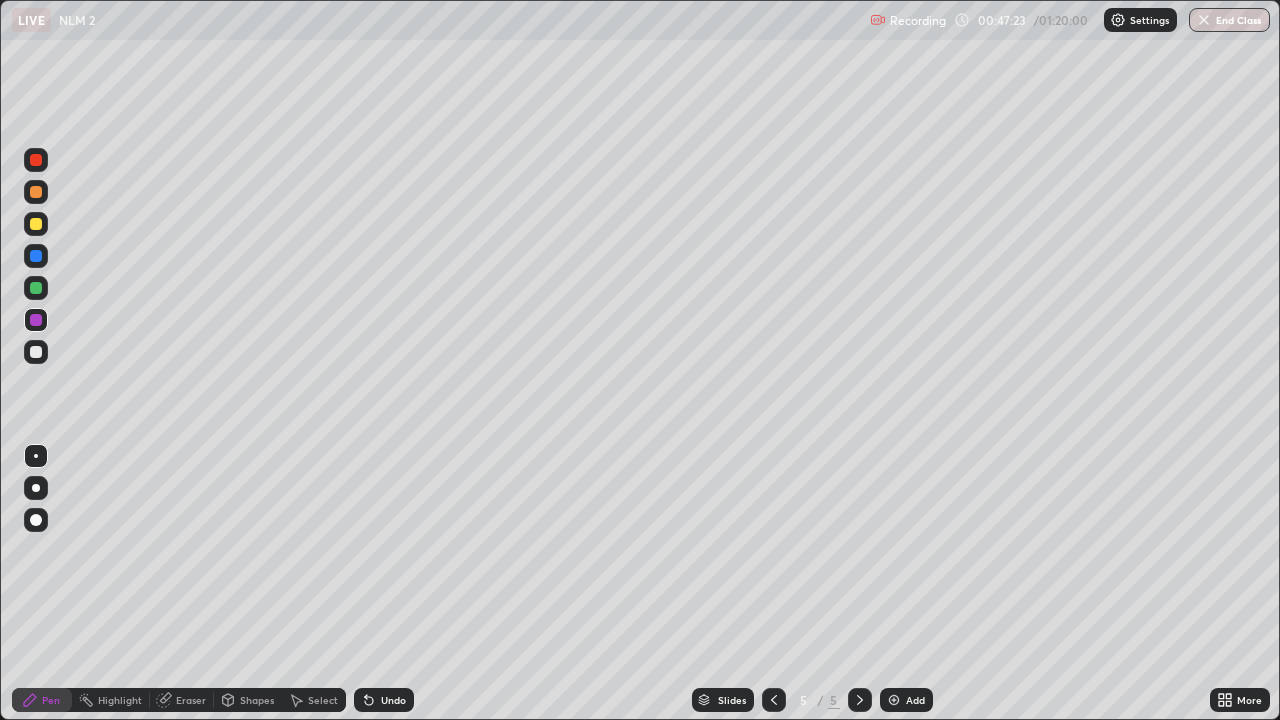 click at bounding box center [36, 352] 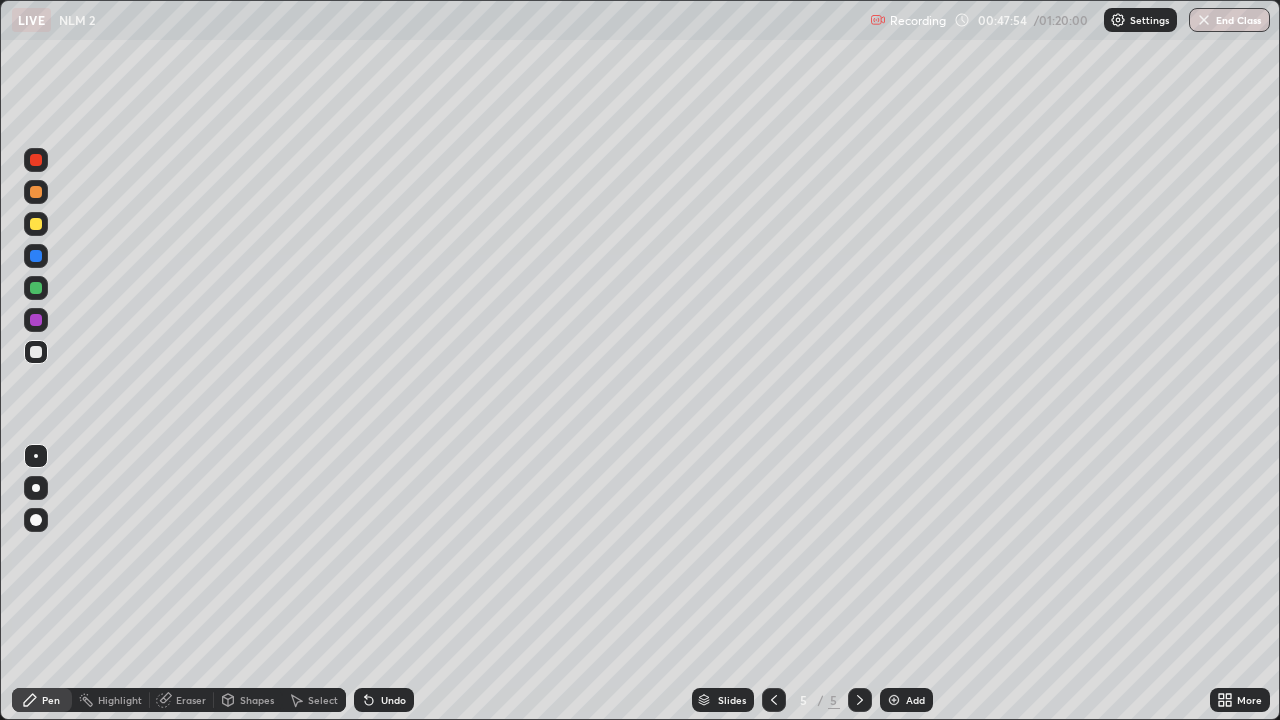 click on "Highlight" at bounding box center [120, 700] 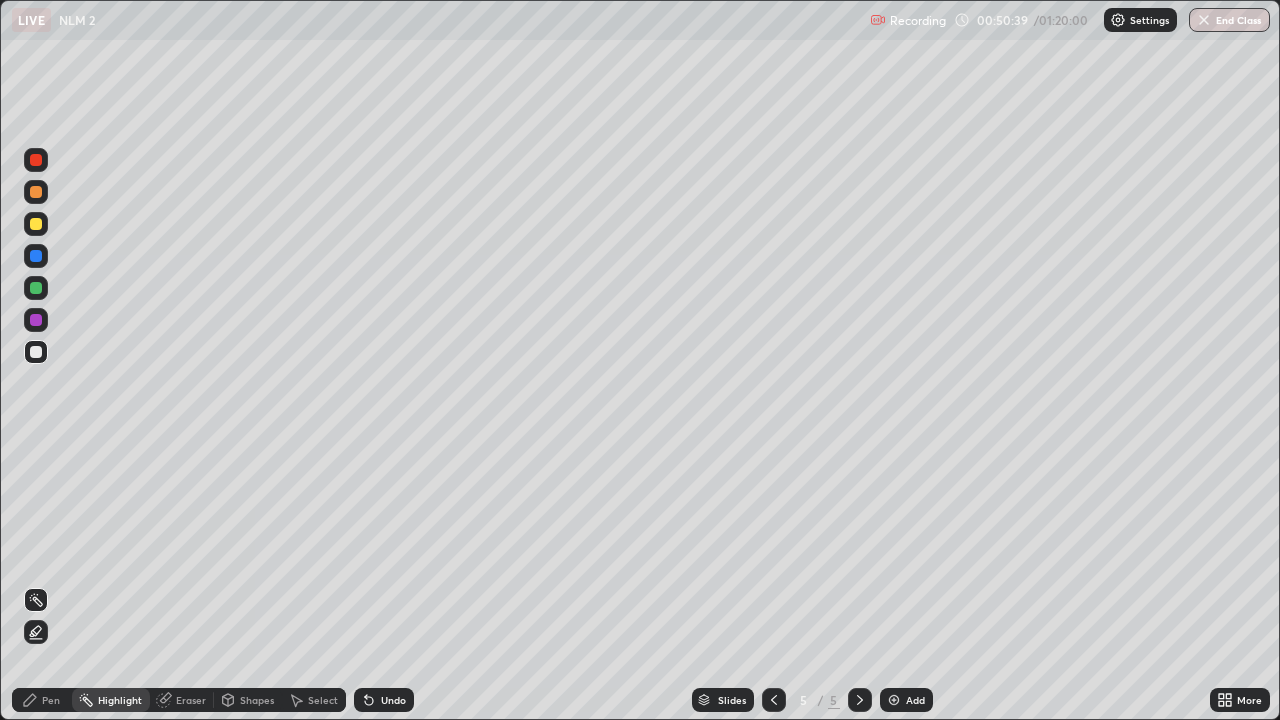 click on "Pen" at bounding box center (51, 700) 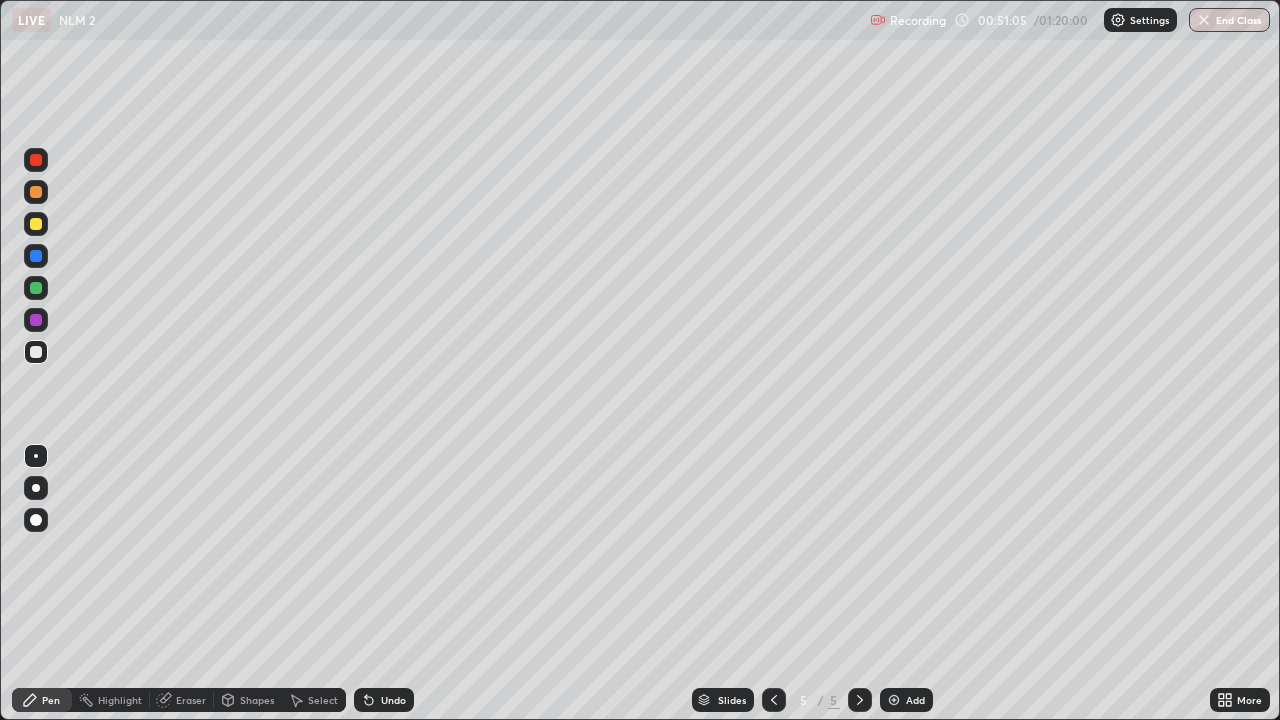 click on "Undo" at bounding box center (393, 700) 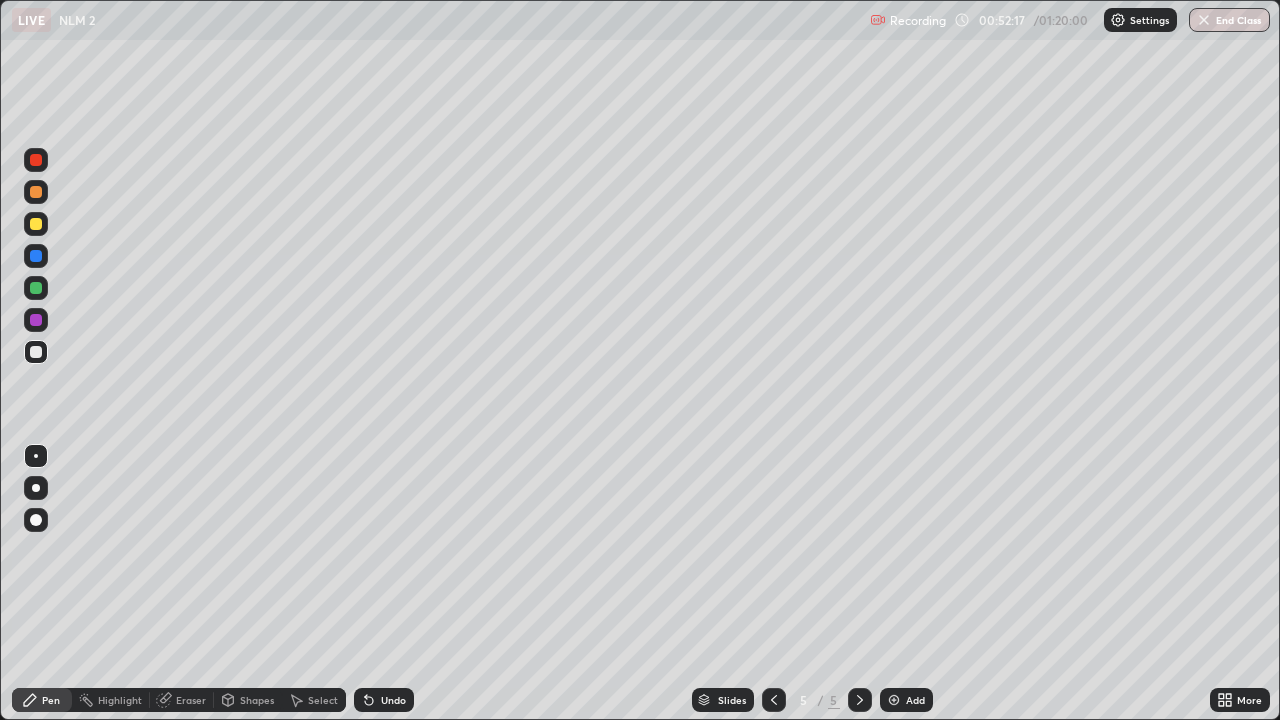 click on "Add" at bounding box center (906, 700) 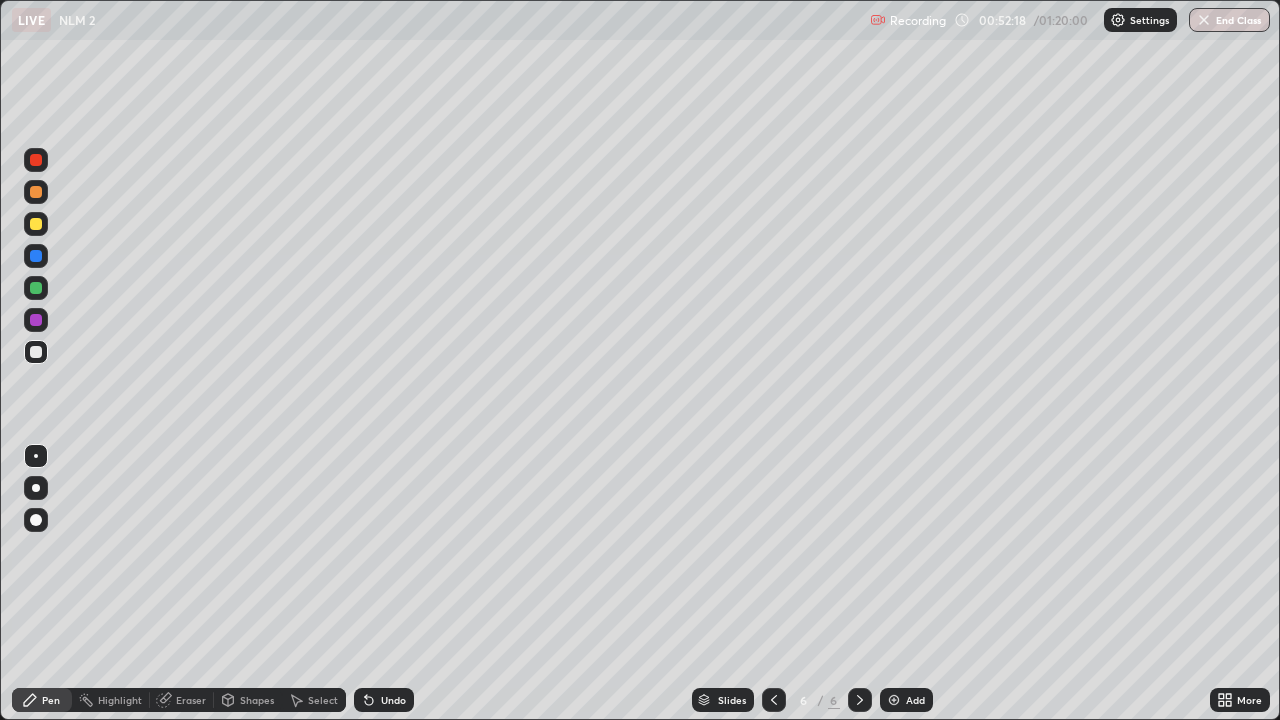 click on "Pen" at bounding box center [51, 700] 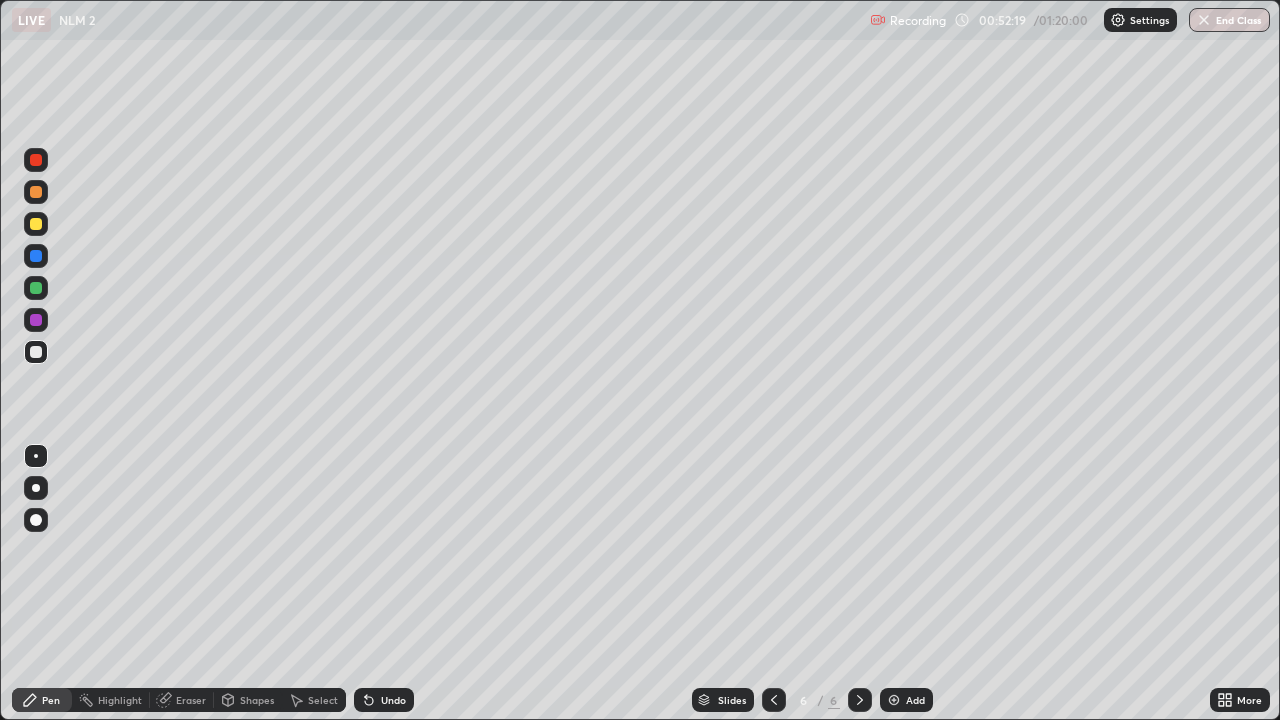 click at bounding box center (36, 352) 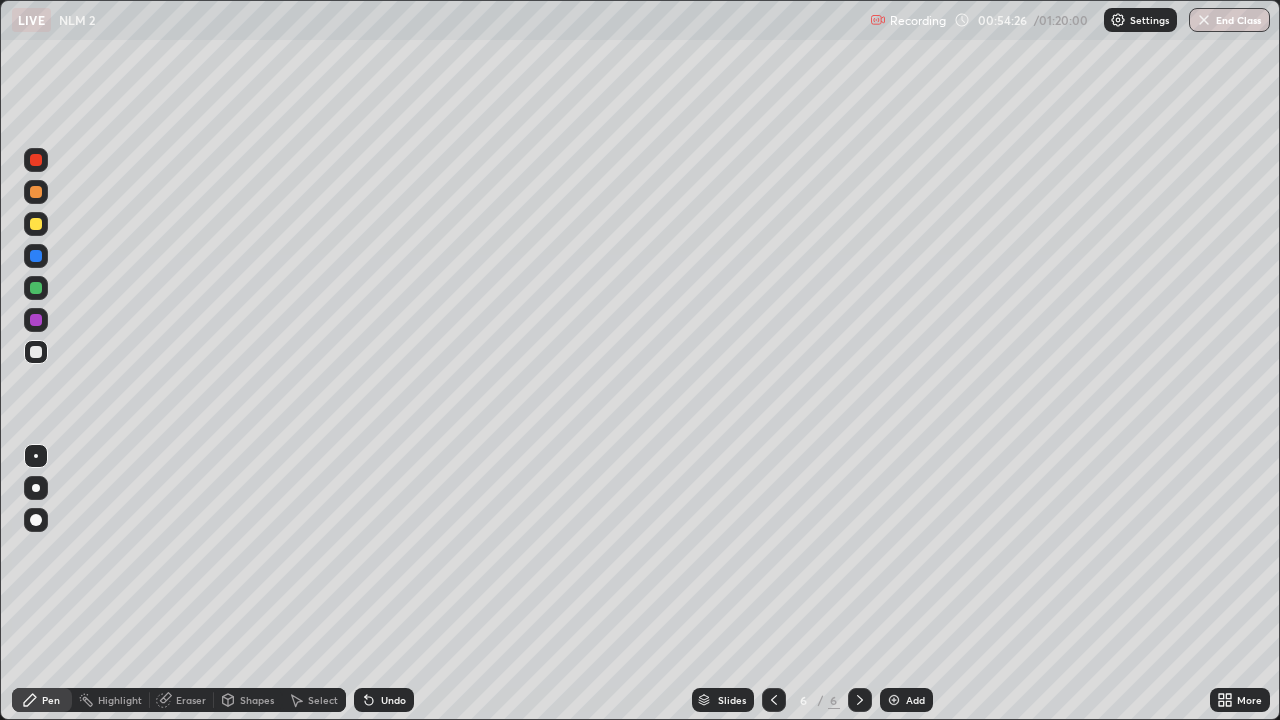 click on "Shapes" at bounding box center [257, 700] 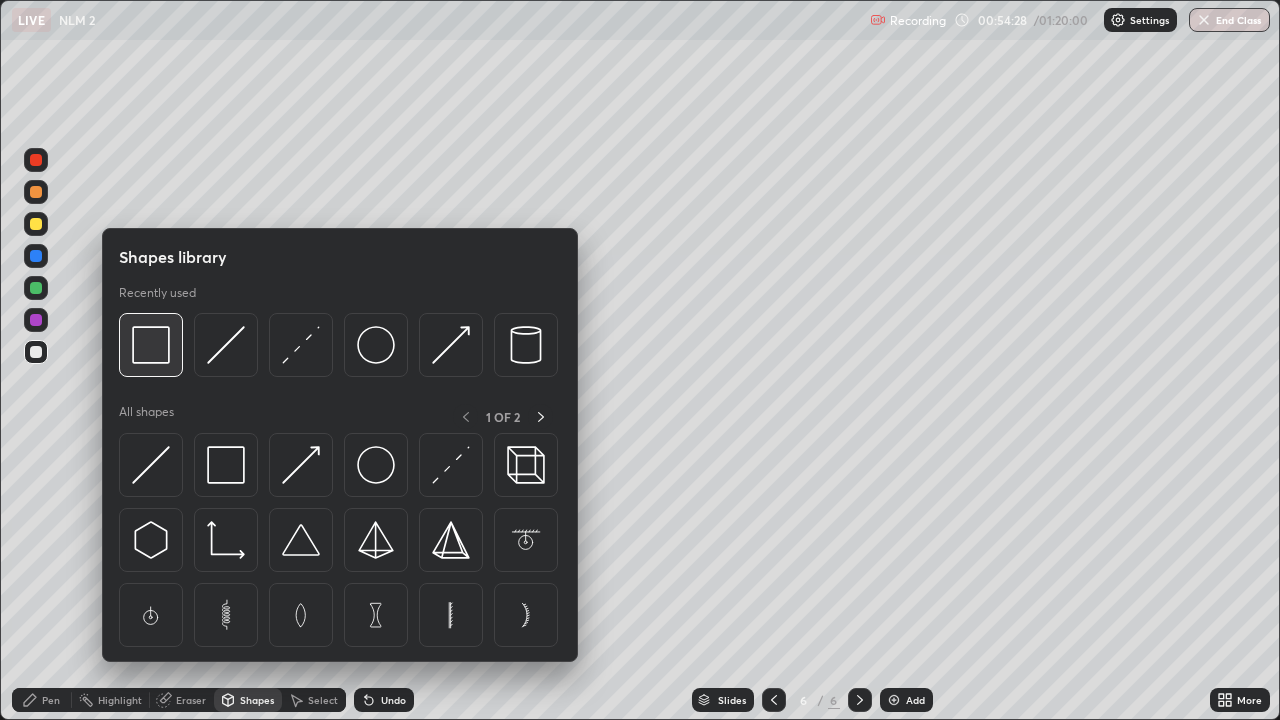 click at bounding box center (151, 345) 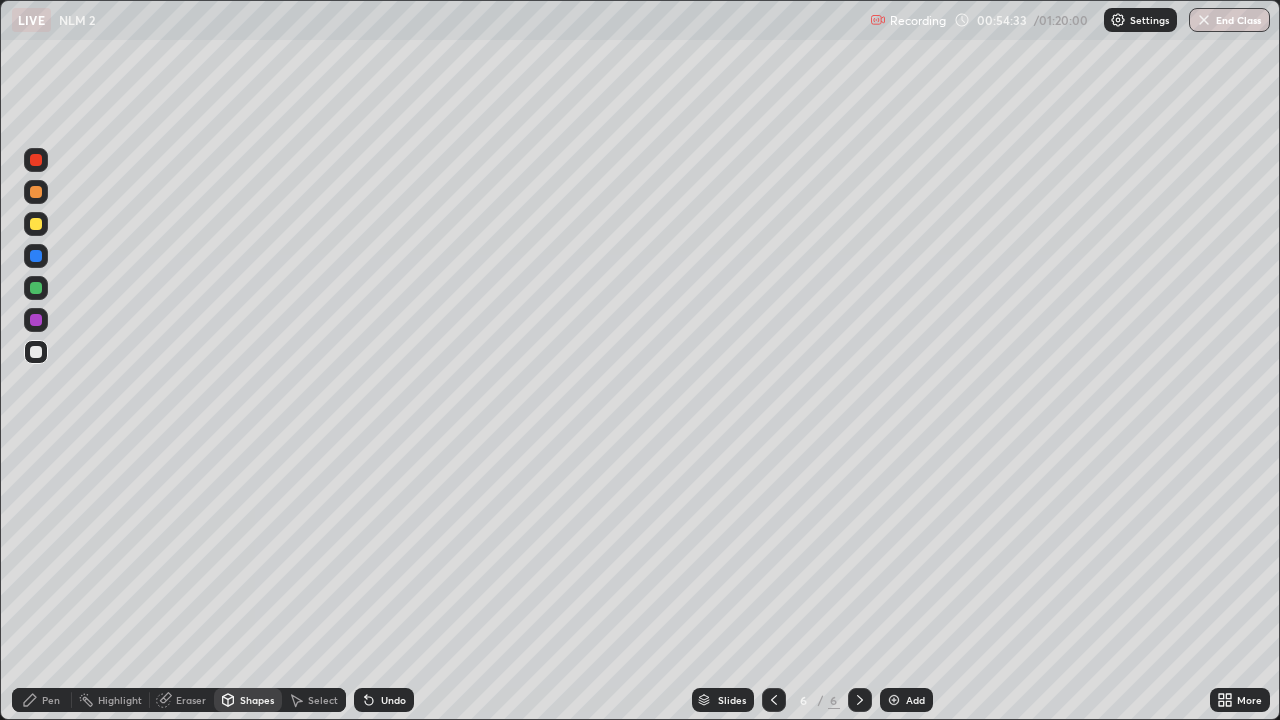 click 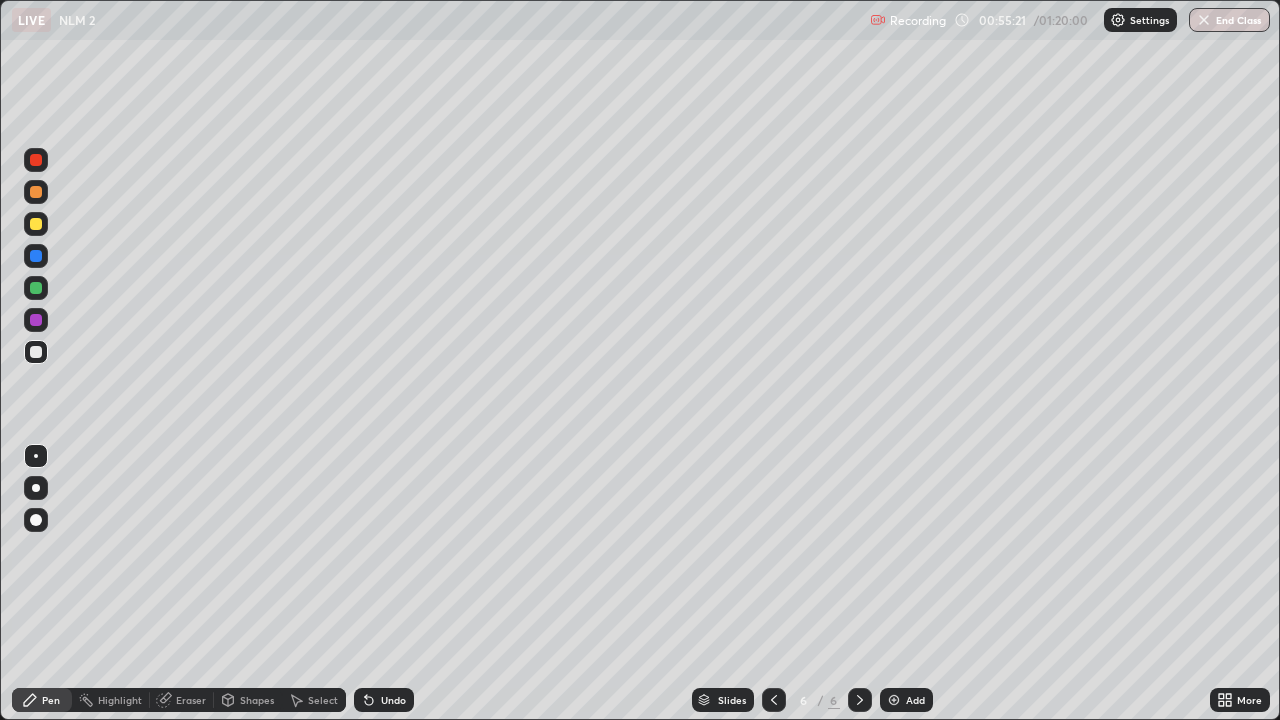 click at bounding box center [36, 288] 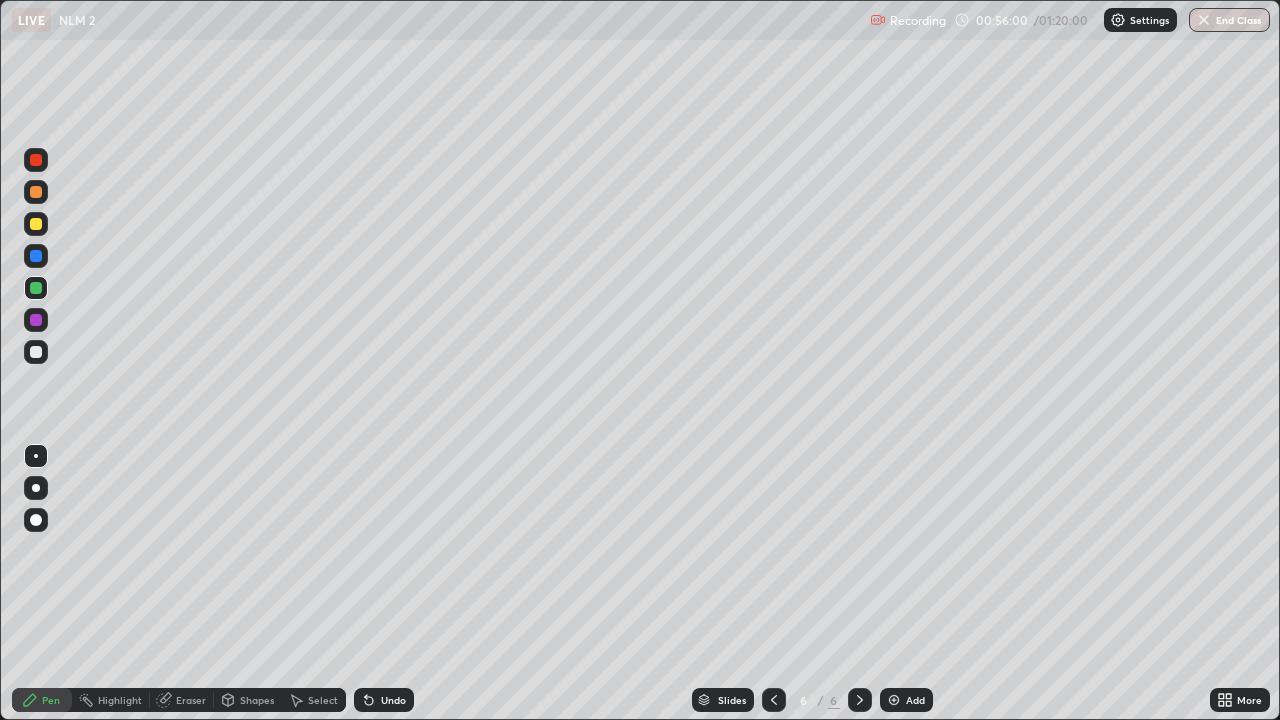 click at bounding box center (36, 224) 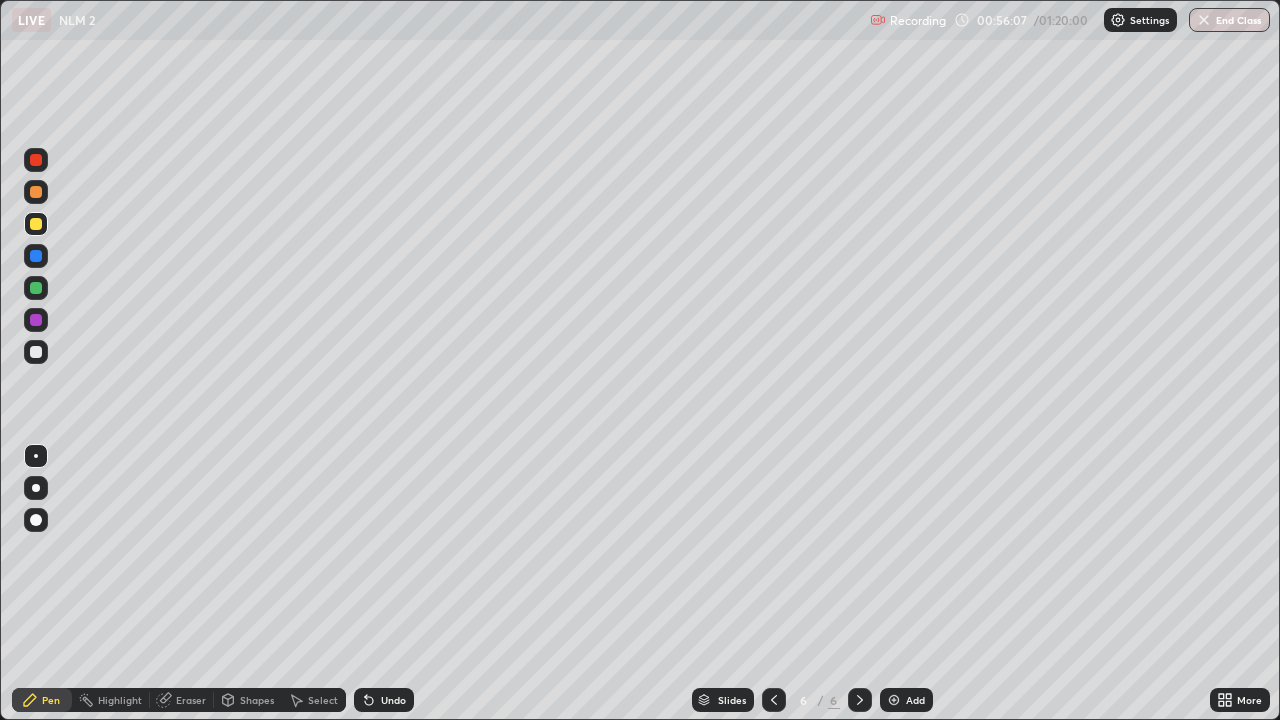 click 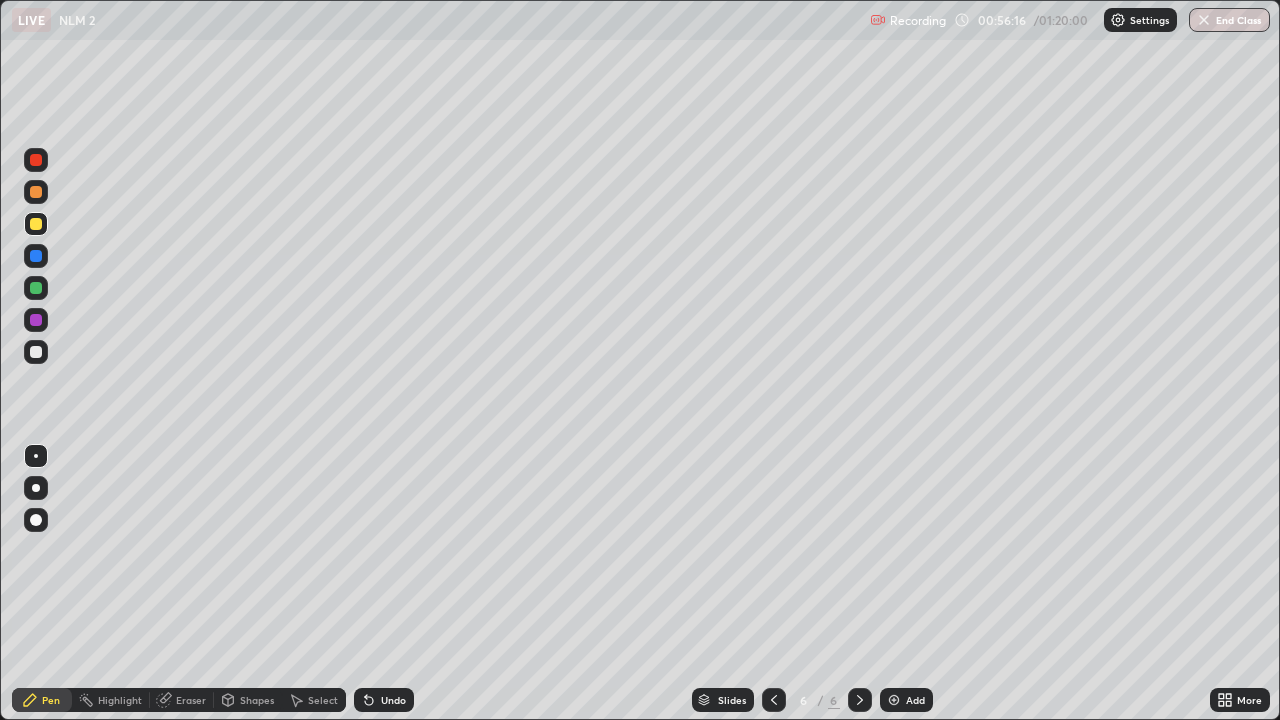 click on "Highlight" at bounding box center [120, 700] 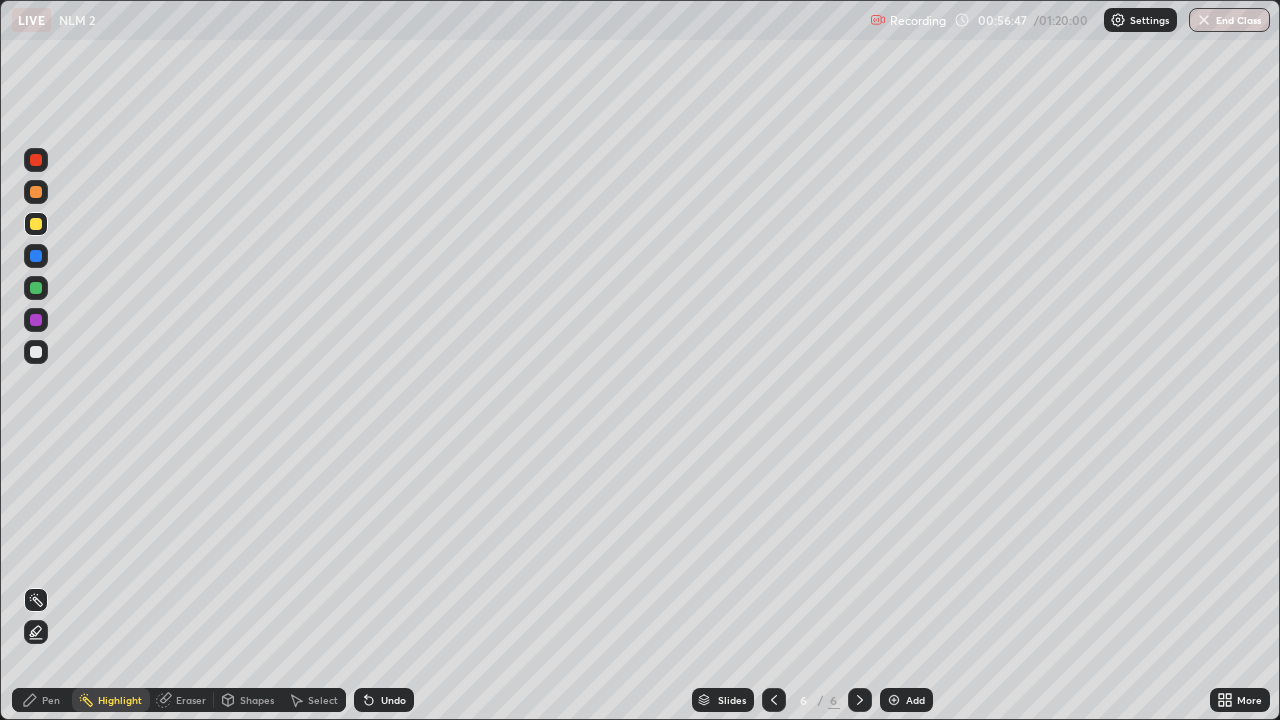 click on "Pen" at bounding box center (42, 700) 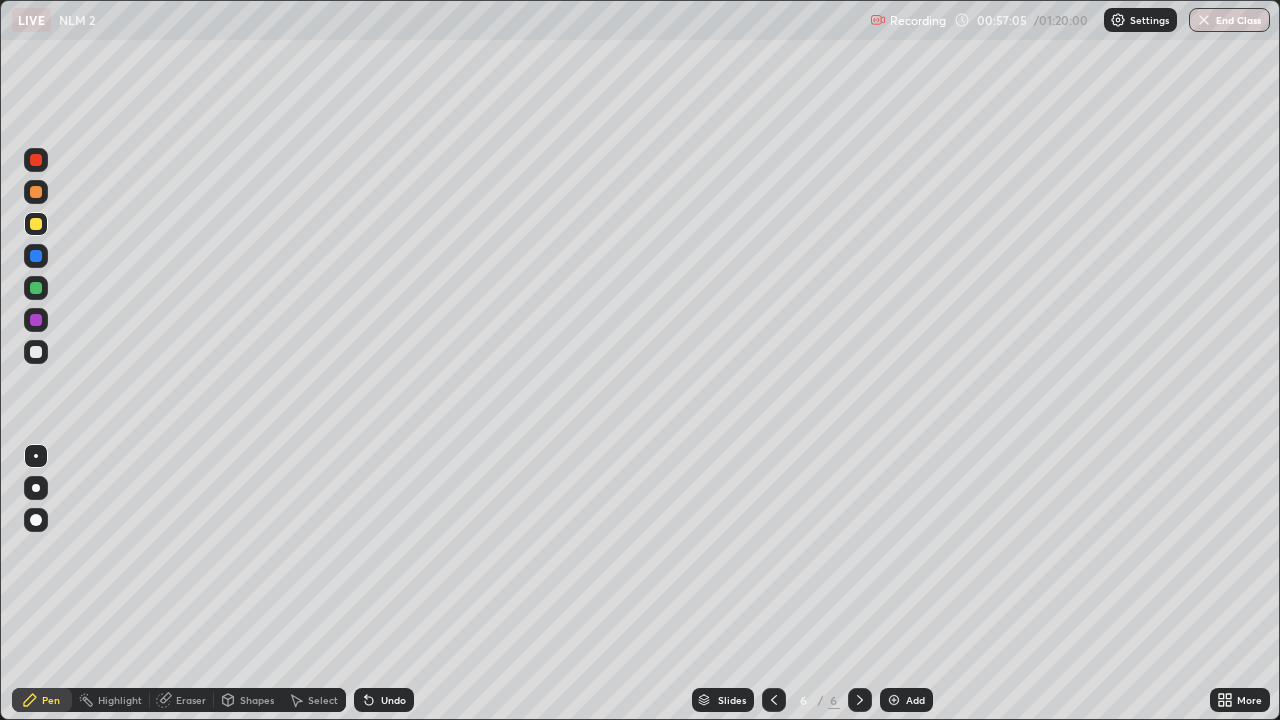 click 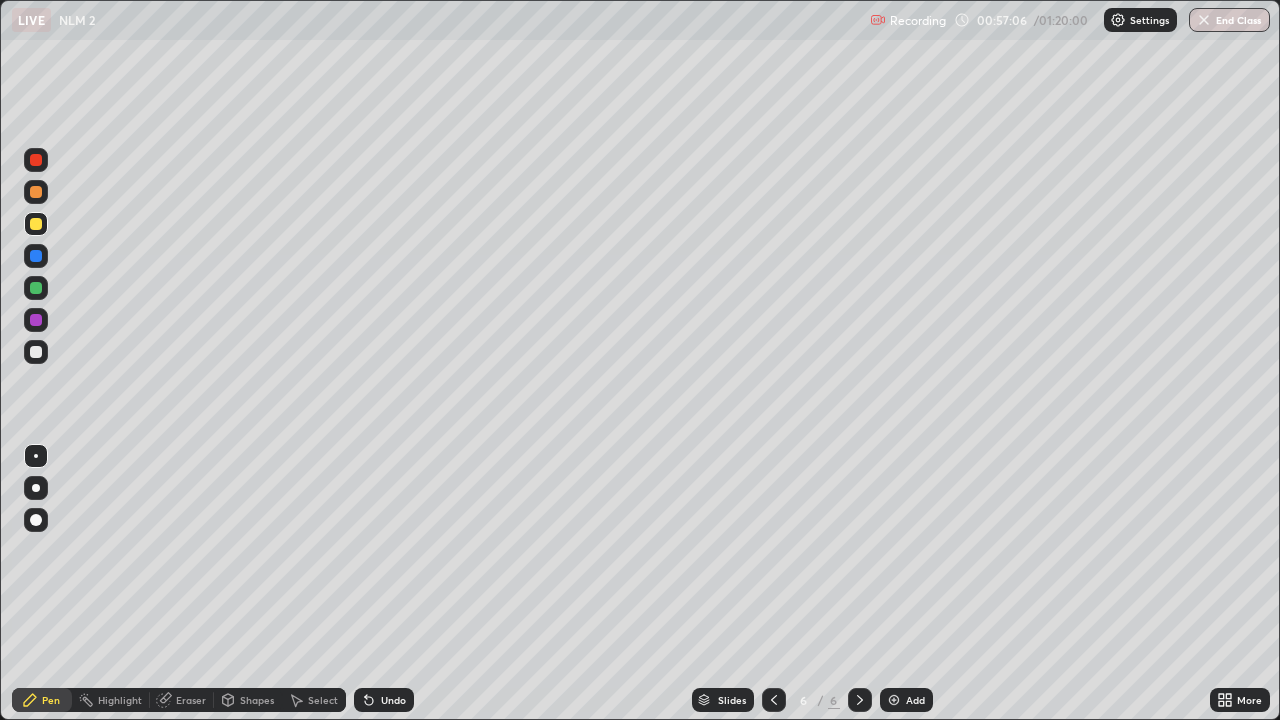click 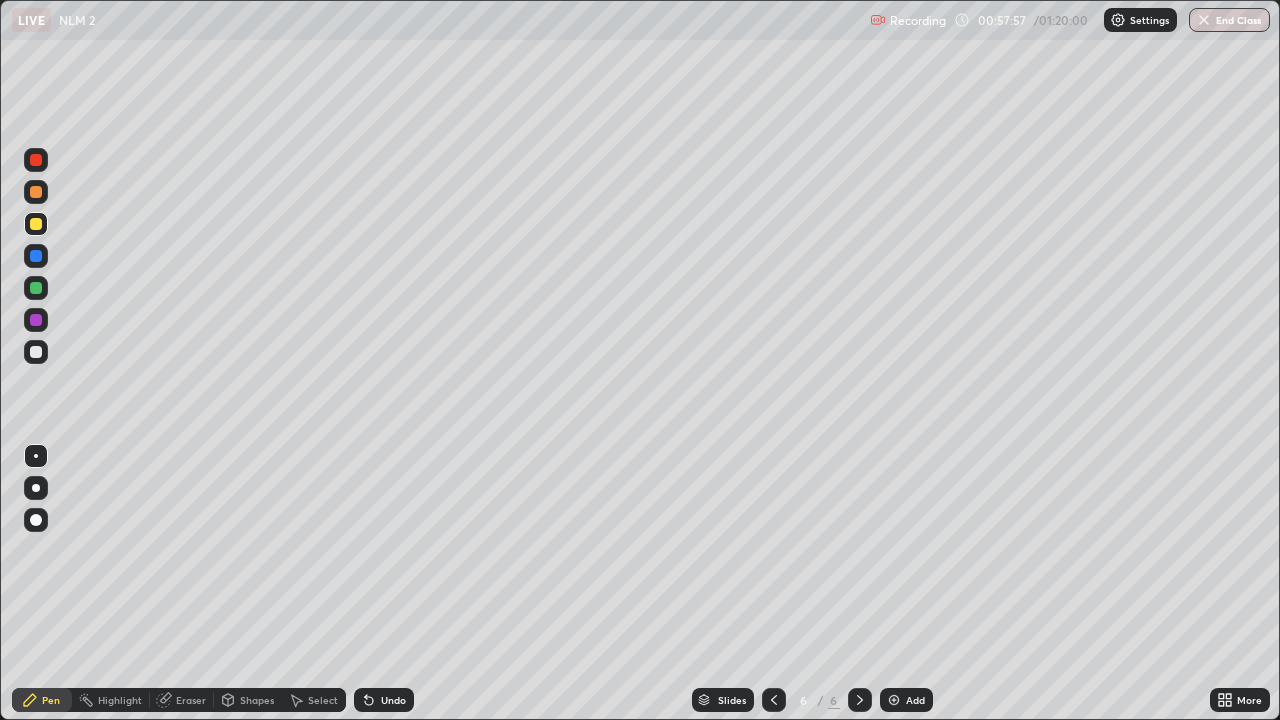 click at bounding box center [36, 352] 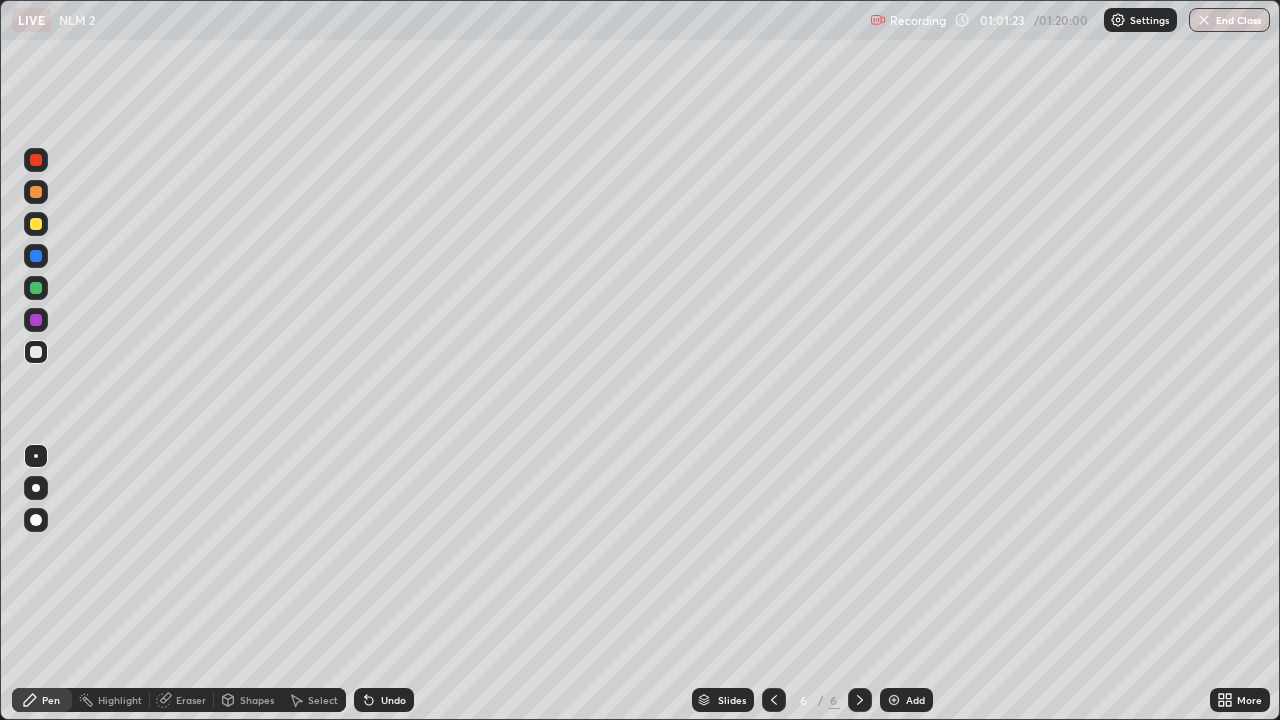 click at bounding box center (36, 352) 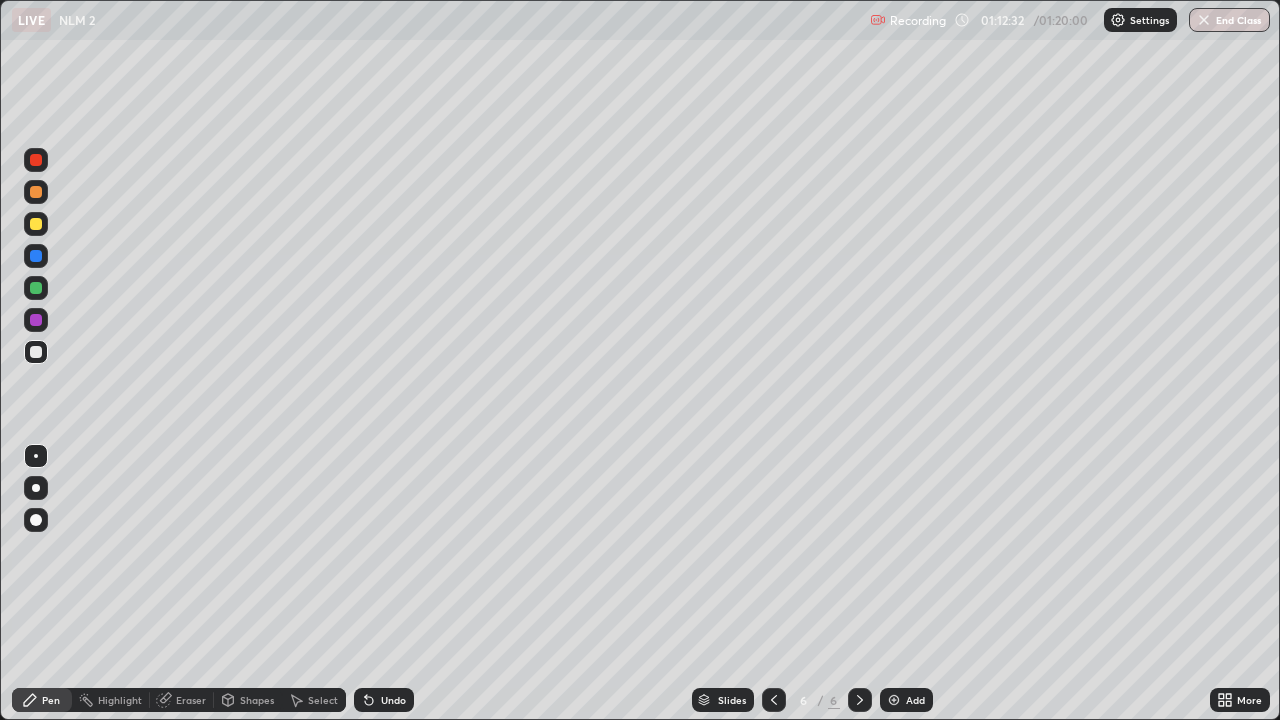 click on "End Class" at bounding box center [1229, 20] 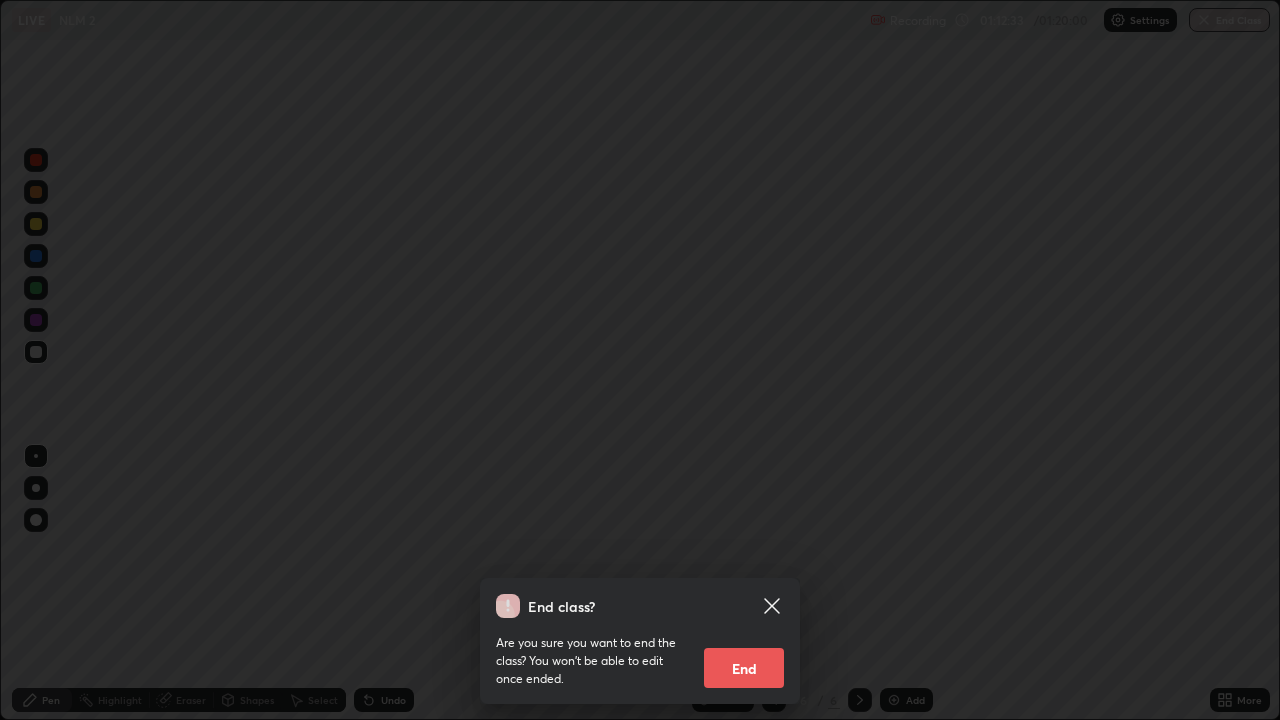 click on "End" at bounding box center [744, 668] 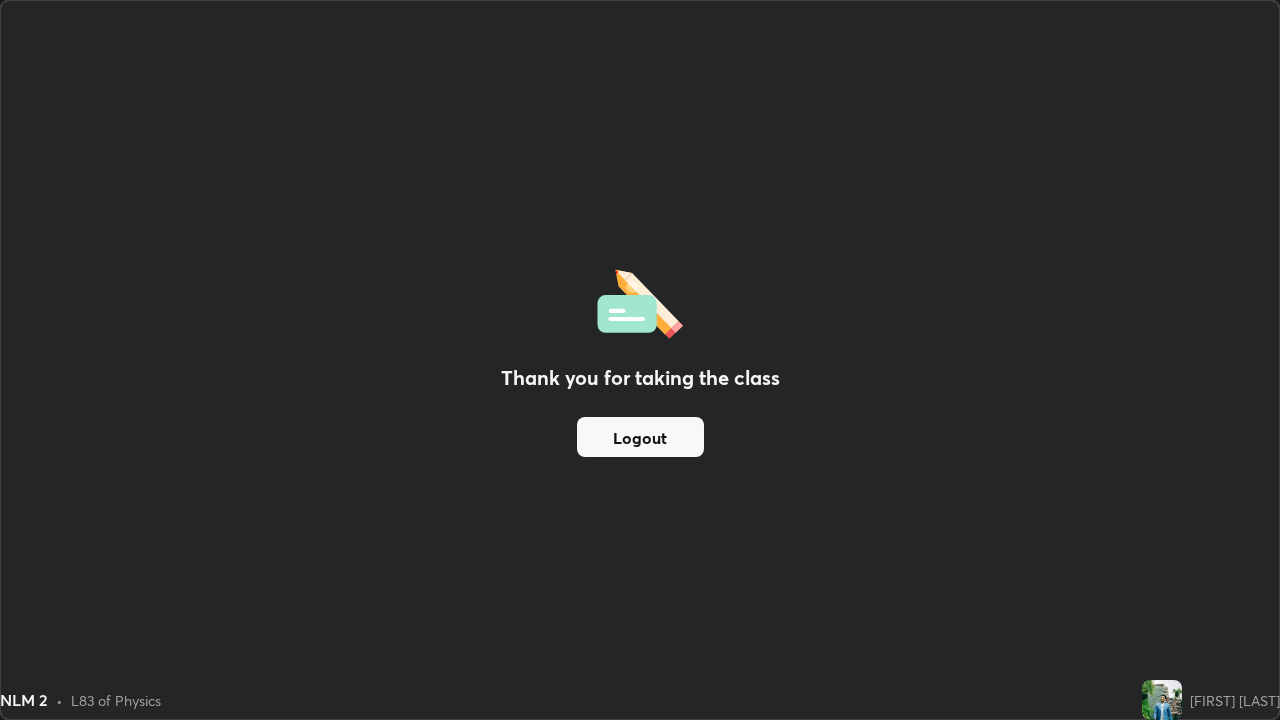 click on "Logout" at bounding box center (640, 437) 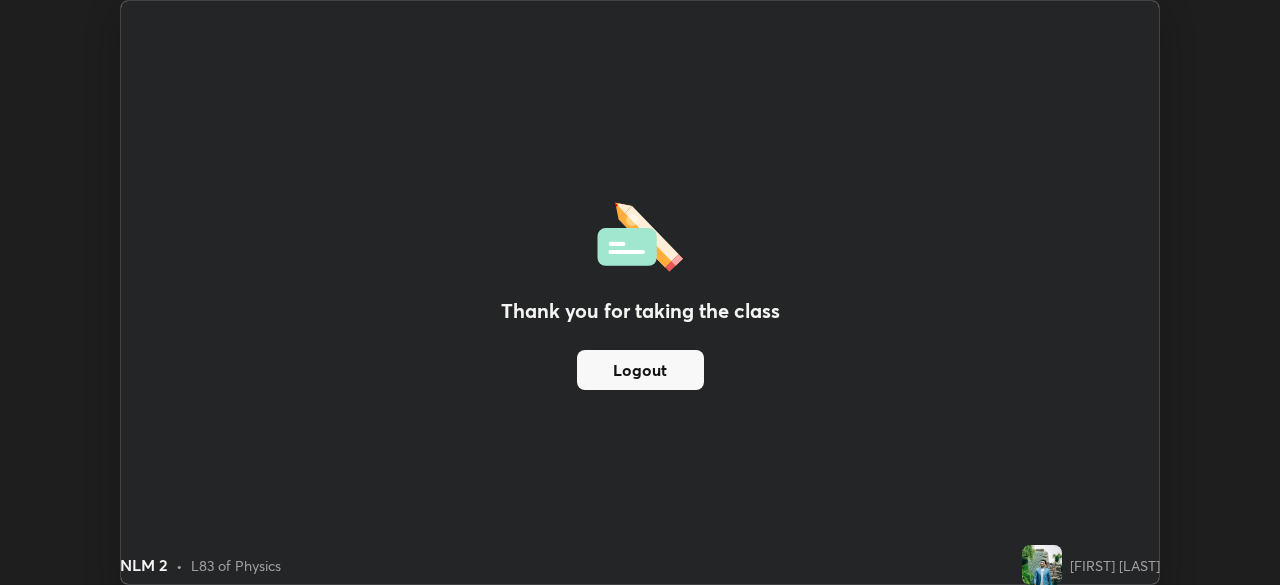 scroll, scrollTop: 585, scrollLeft: 1280, axis: both 